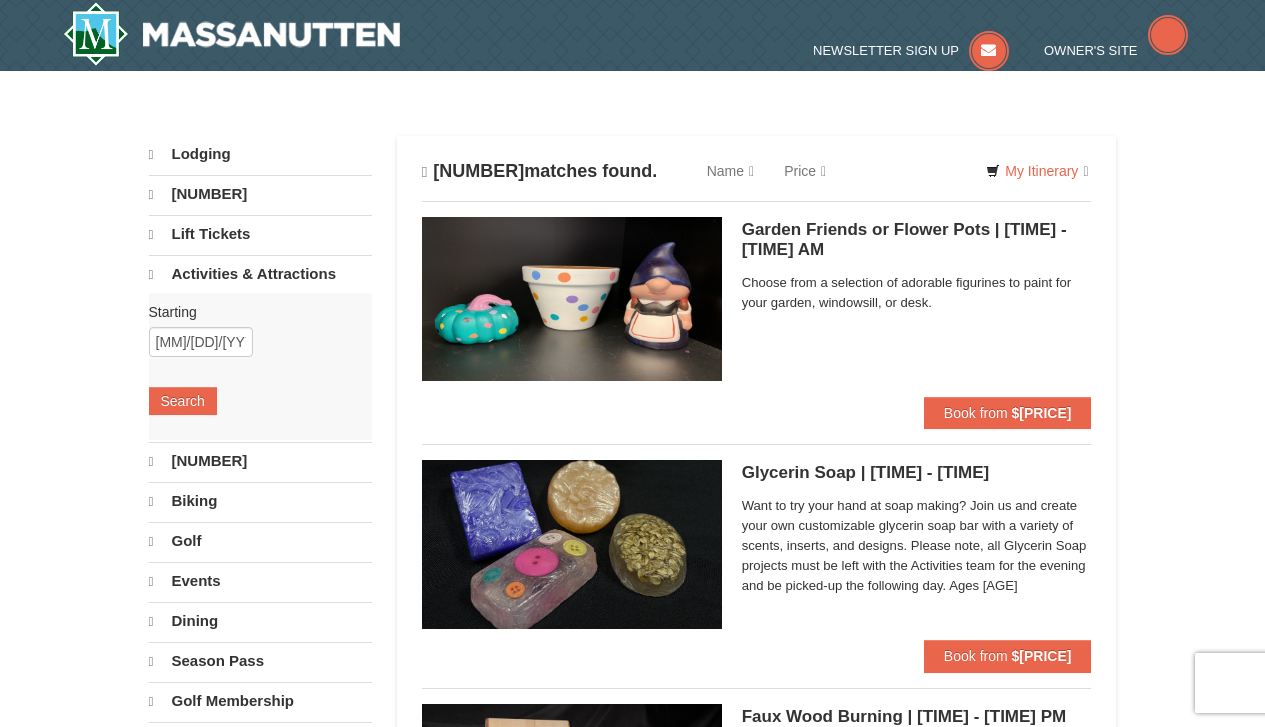 scroll, scrollTop: 0, scrollLeft: 0, axis: both 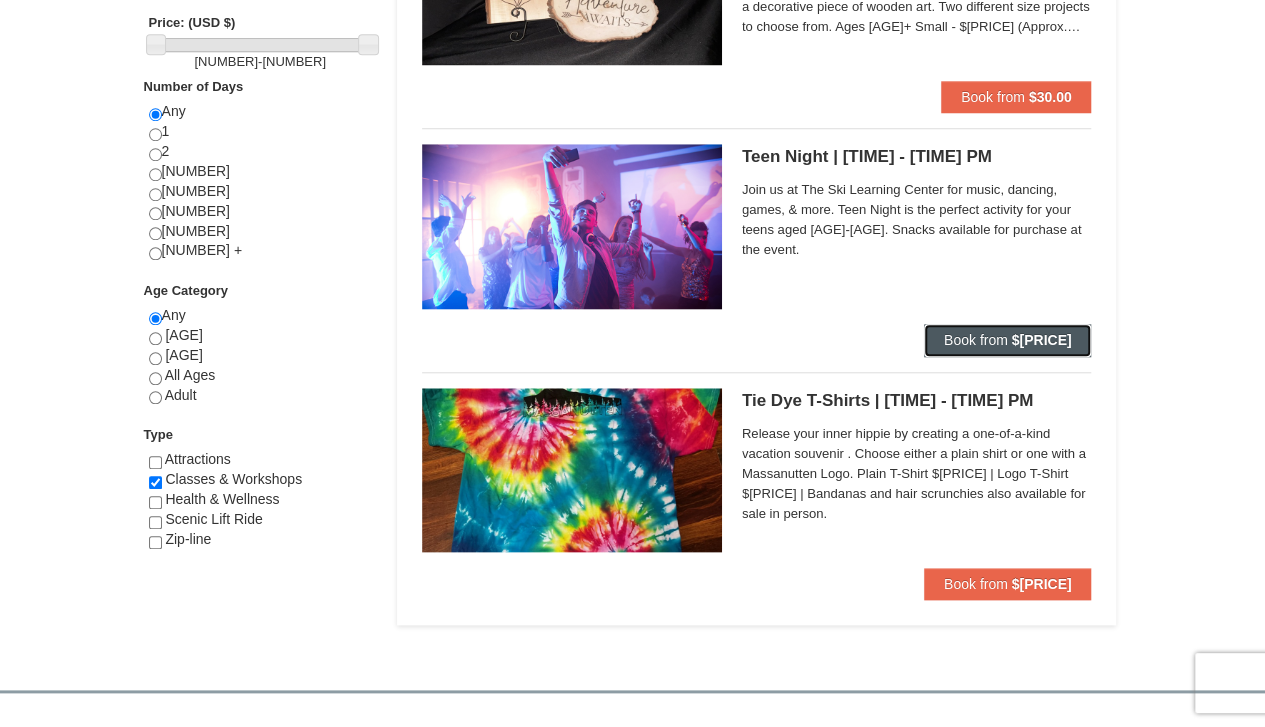 click on "$10.00" at bounding box center [1042, 340] 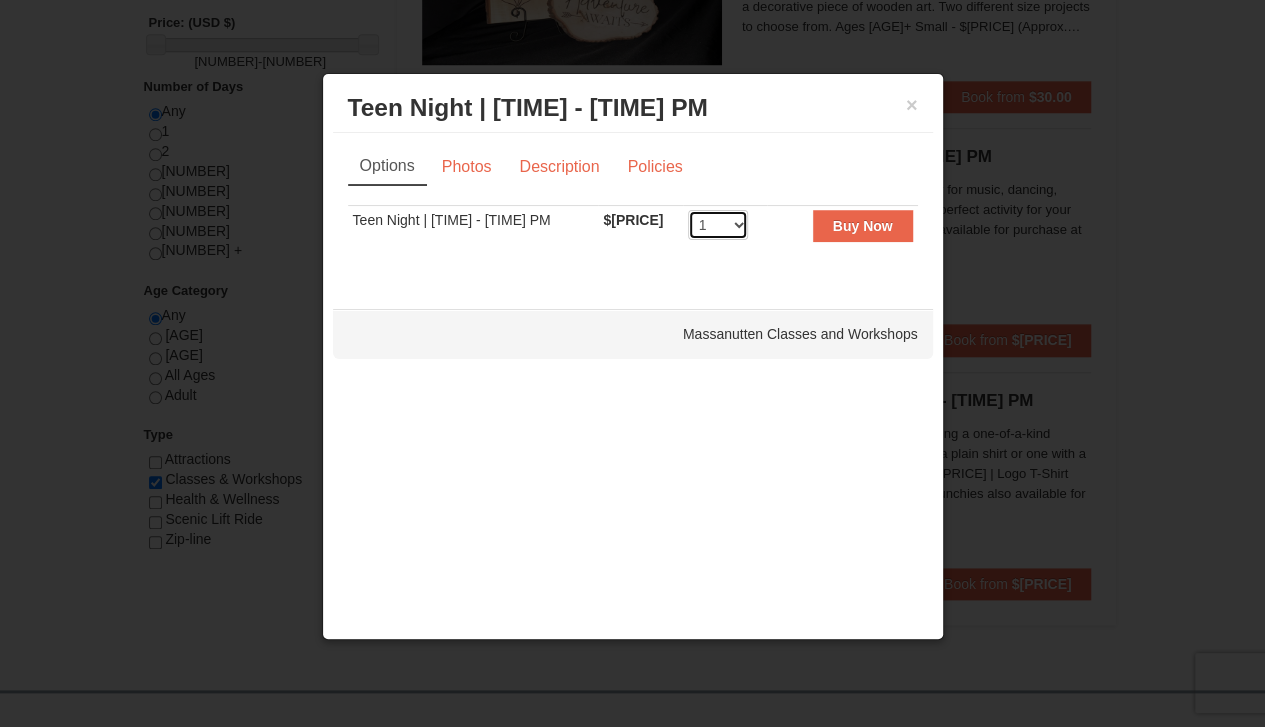 click on "1 2 3 4 5 6 7 8 9 10 11 12 13 14 15 16 17 18 19 20 21 22 23 24 25 26 27 28 29 30 31 32 33 34 35 36 37 38 39 40 41 42 43 44 45 46 47 48 49 50" at bounding box center (718, 225) 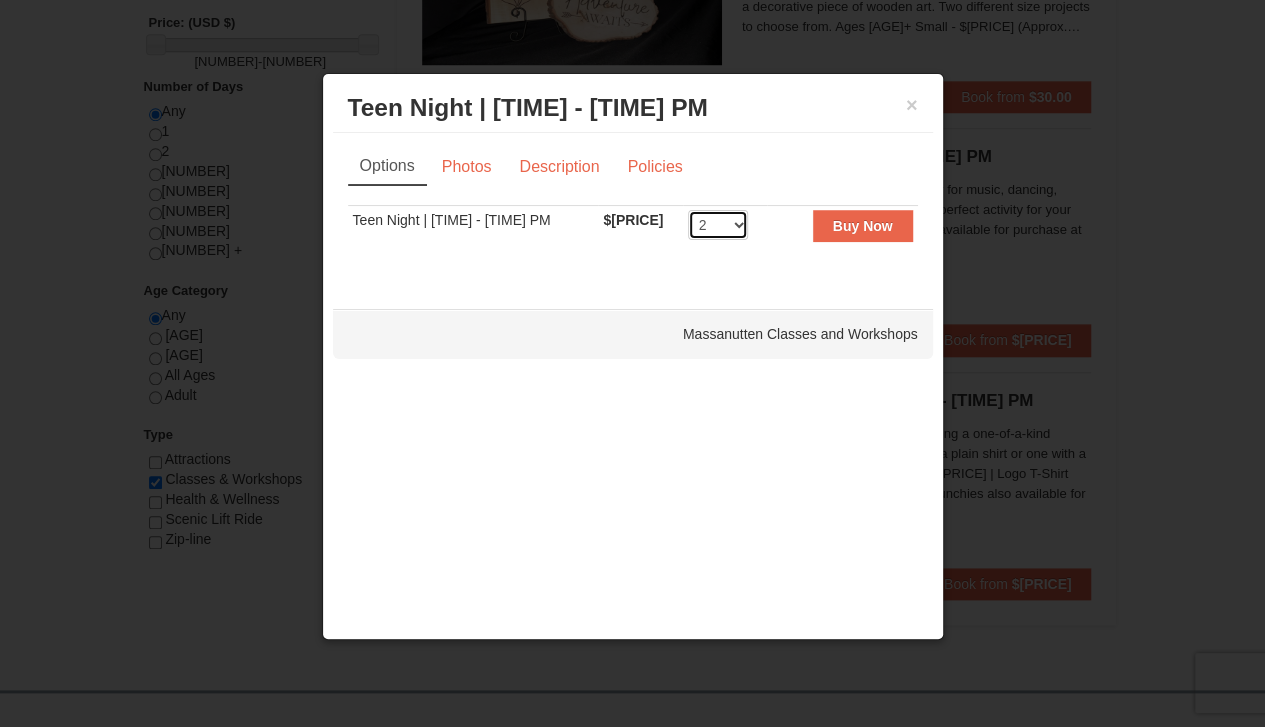 click on "1 2 3 4 5 6 7 8 9 10 11 12 13 14 15 16 17 18 19 20 21 22 23 24 25 26 27 28 29 30 31 32 33 34 35 36 37 38 39 40 41 42 43 44 45 46 47 48 49 50" at bounding box center (718, 225) 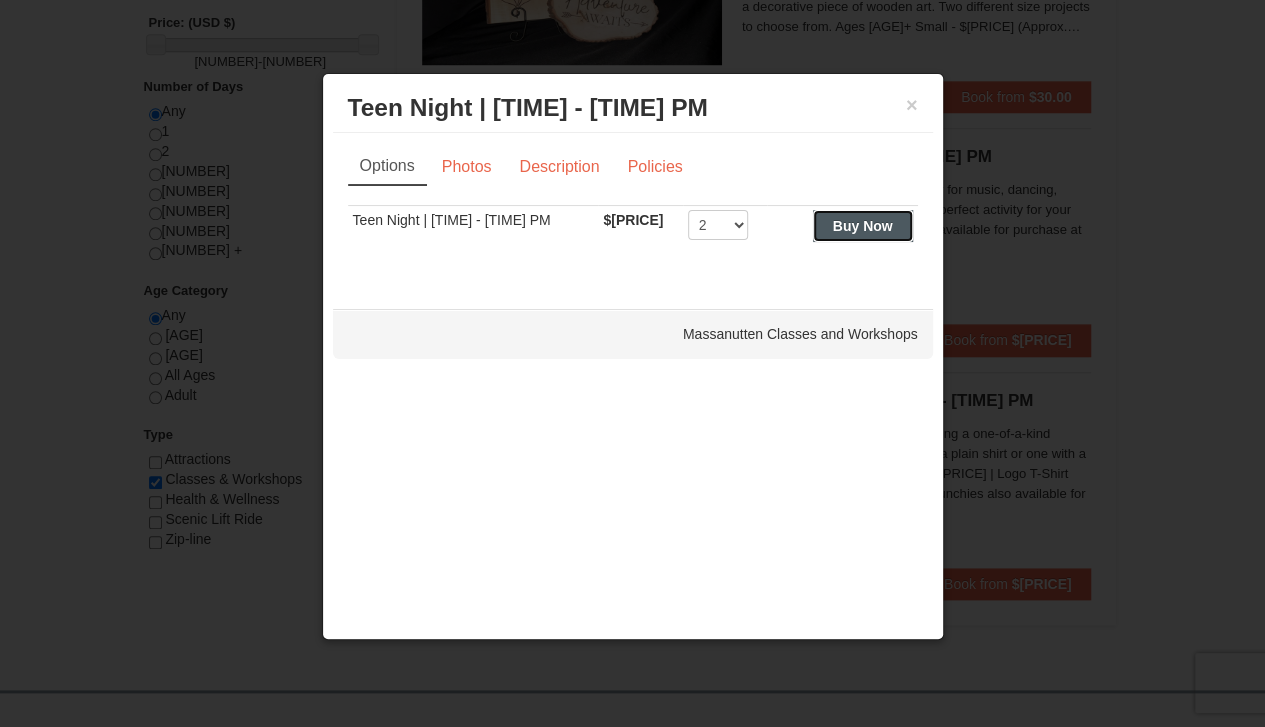 click on "Buy Now" at bounding box center (863, 226) 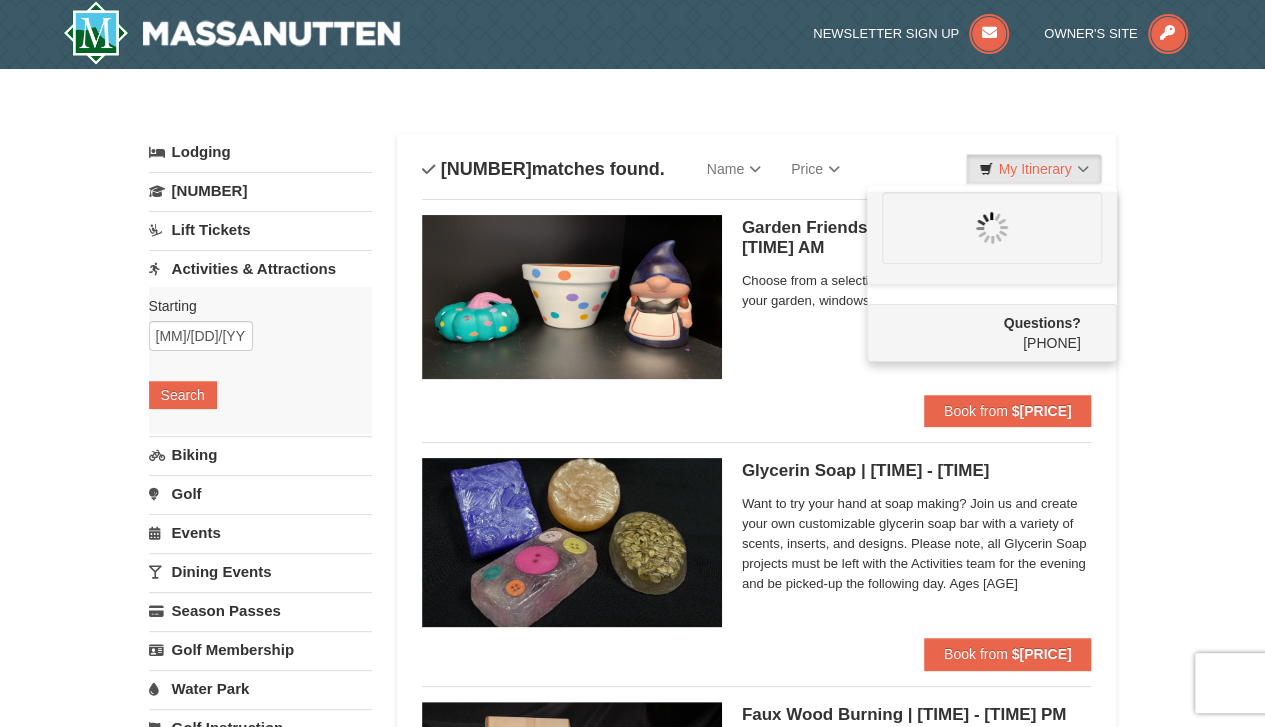 scroll, scrollTop: 6, scrollLeft: 0, axis: vertical 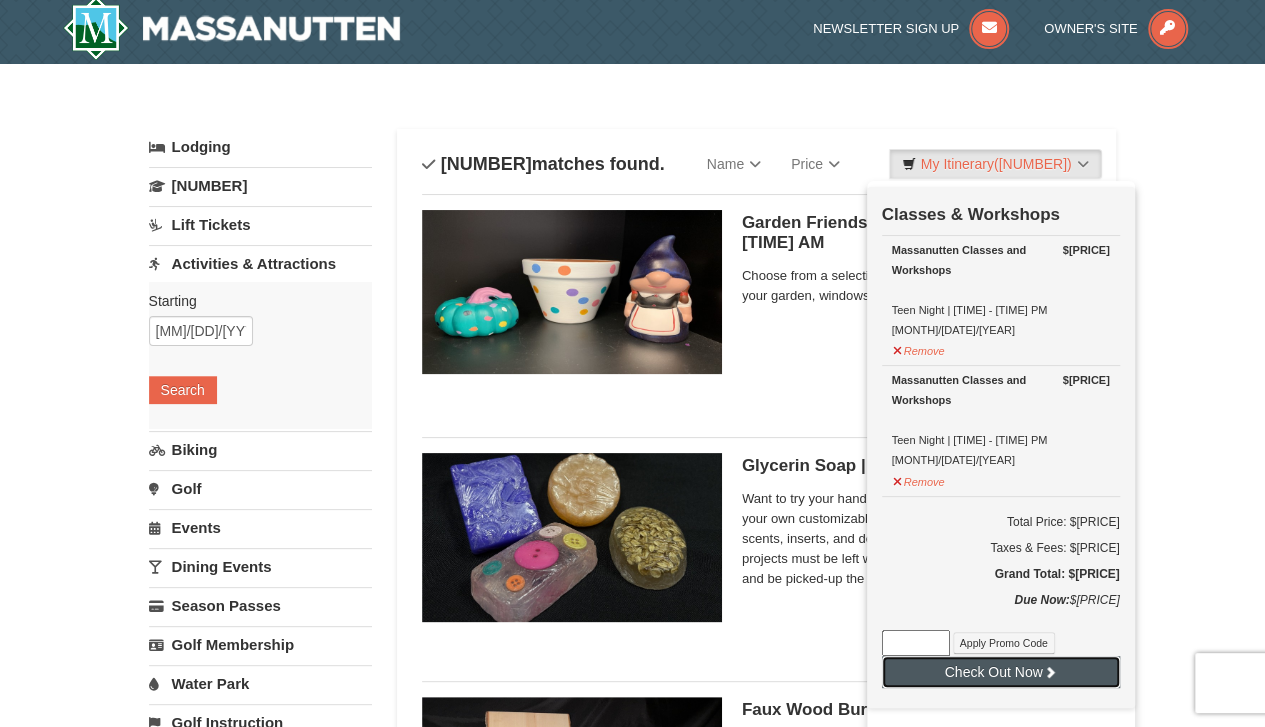 click on "Check Out Now" at bounding box center (1001, 672) 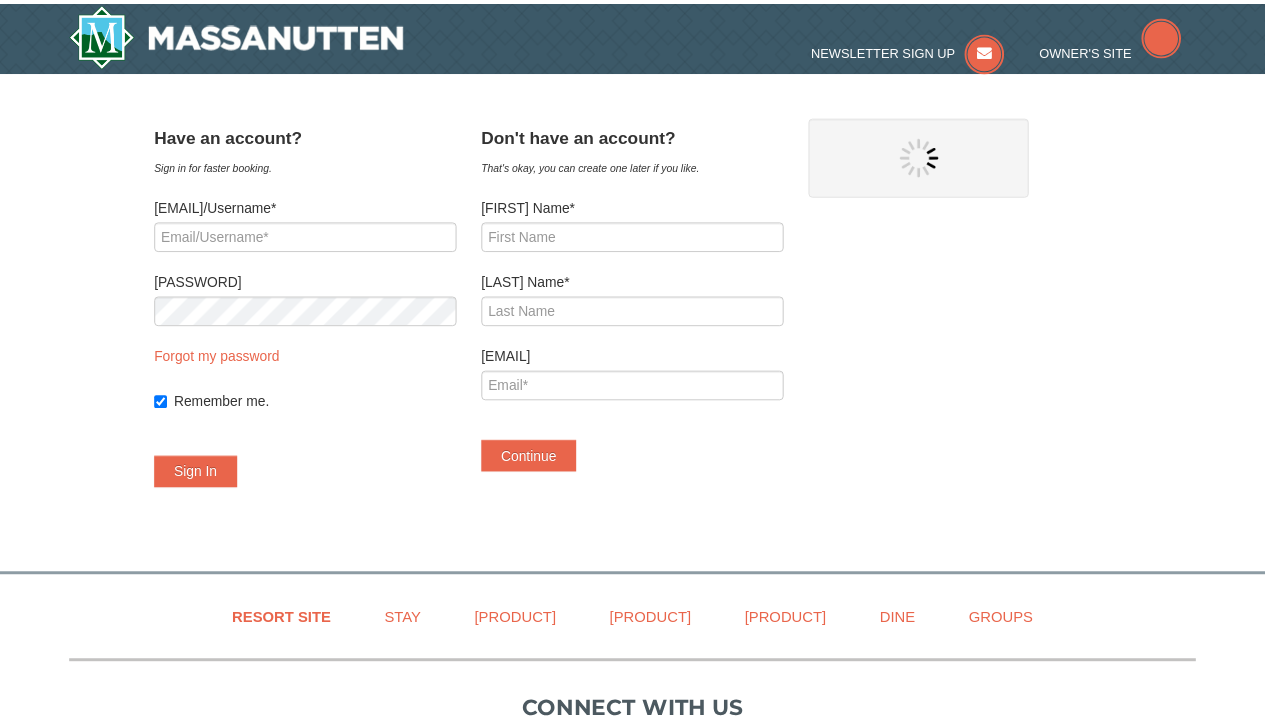 scroll, scrollTop: 0, scrollLeft: 0, axis: both 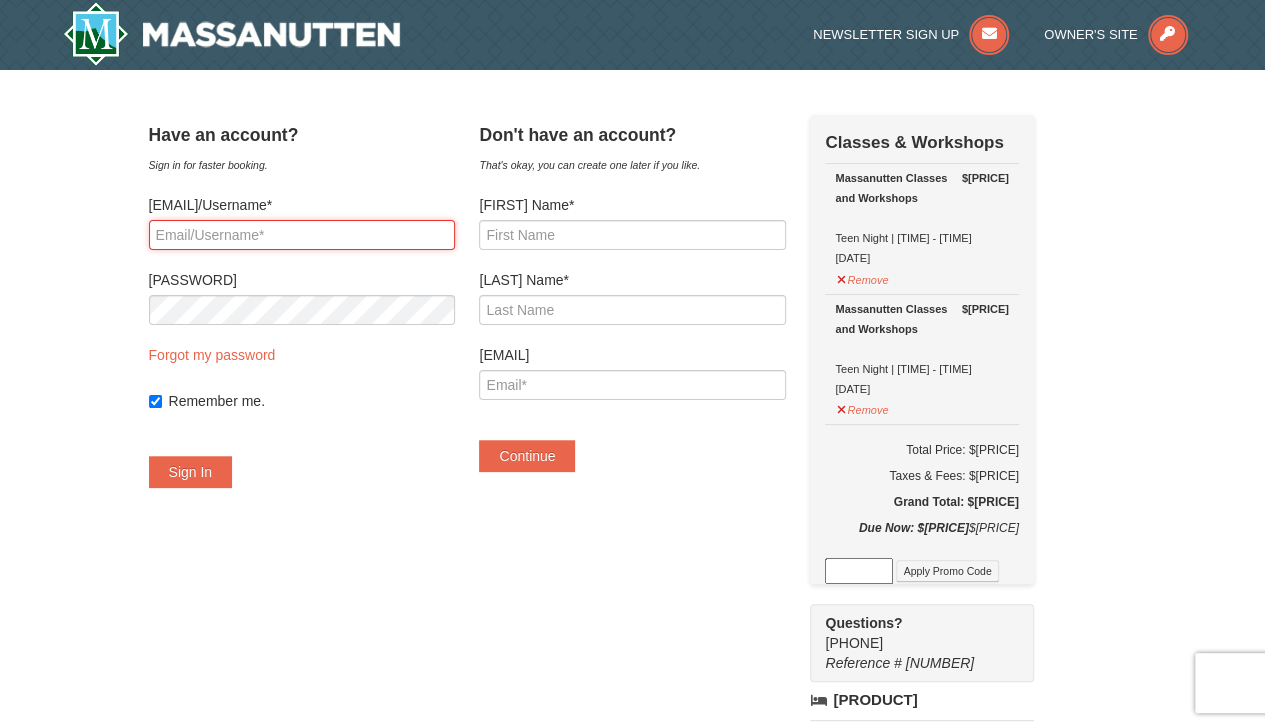 click on "Email/Username*" at bounding box center [302, 235] 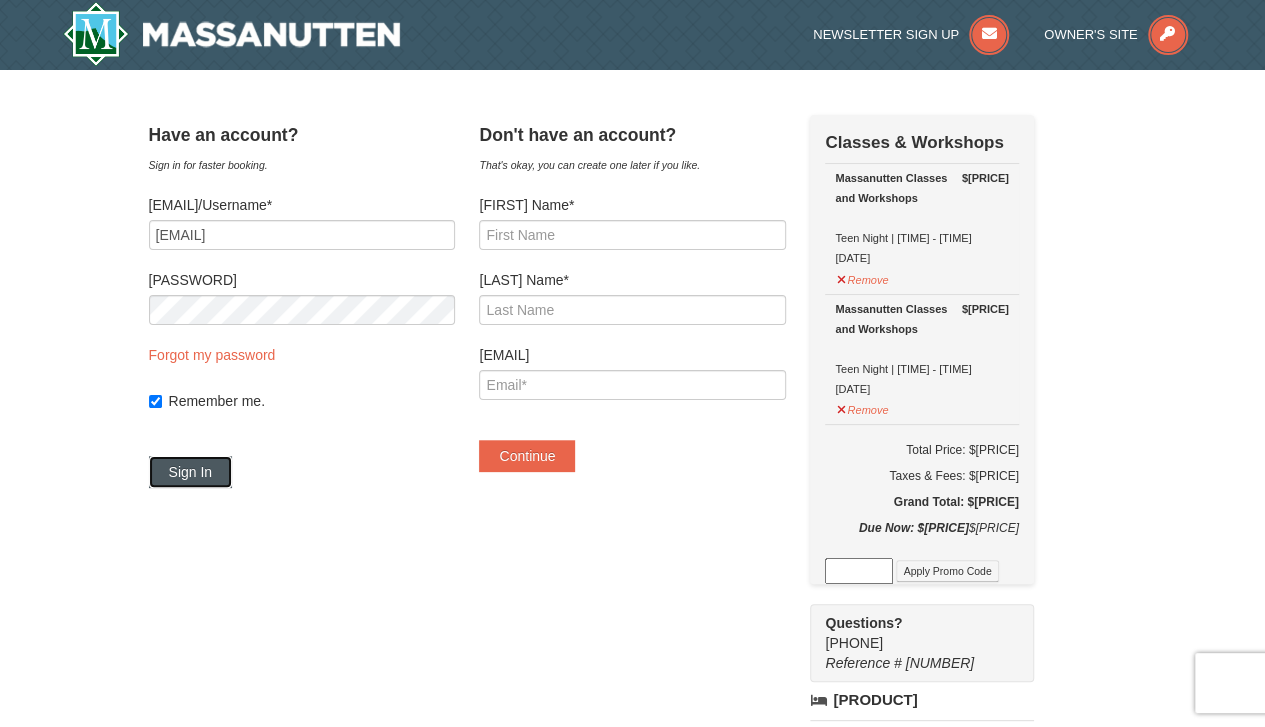 click on "Sign In" at bounding box center (191, 472) 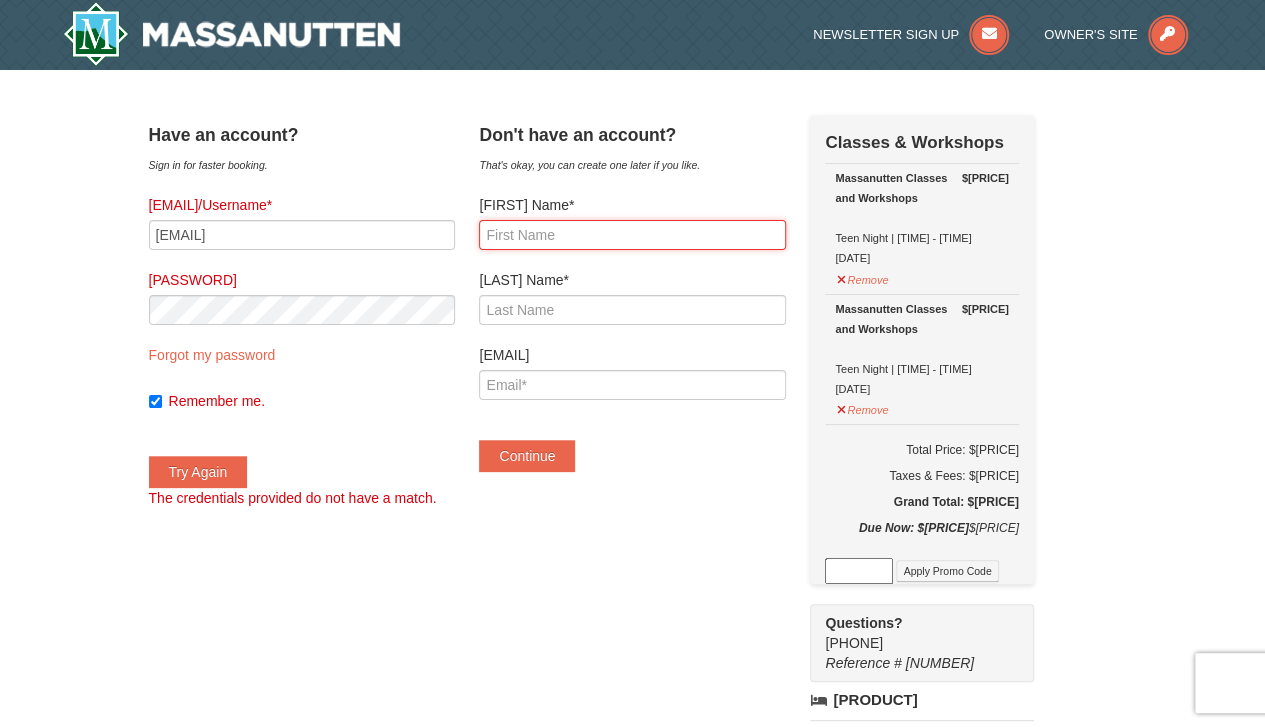 click on "First Name*" at bounding box center [632, 235] 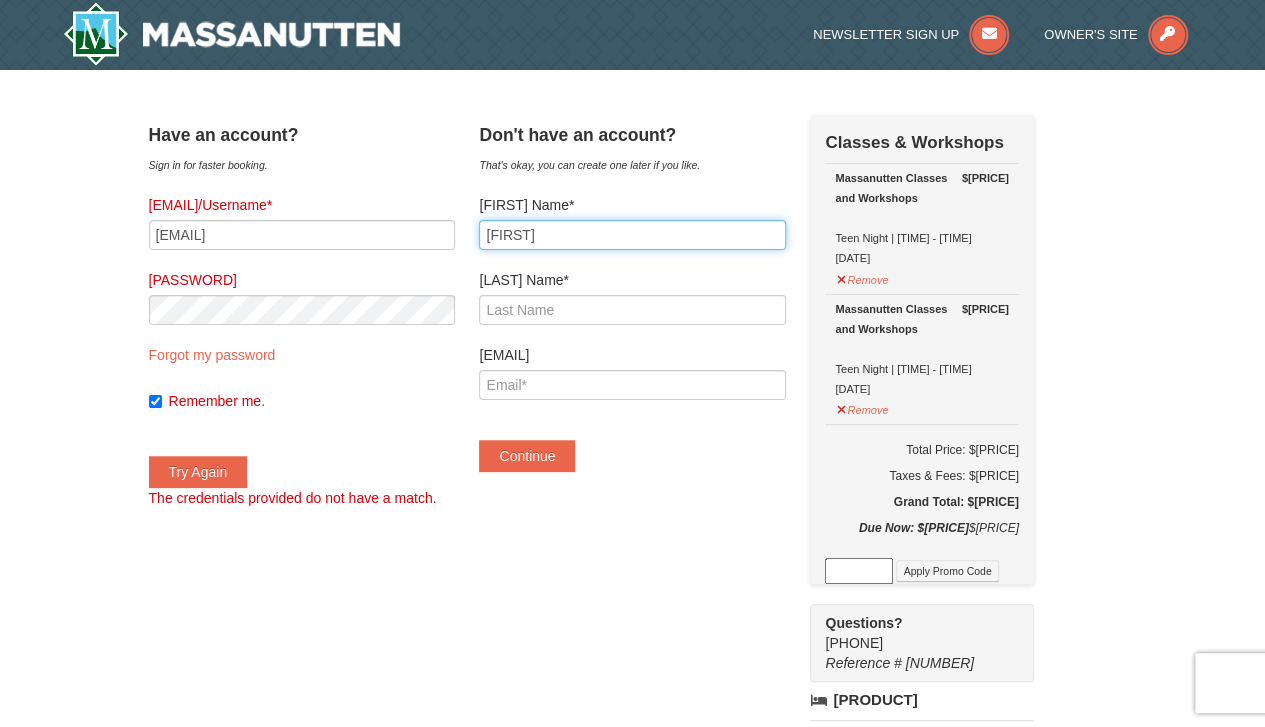 type on "Shannon" 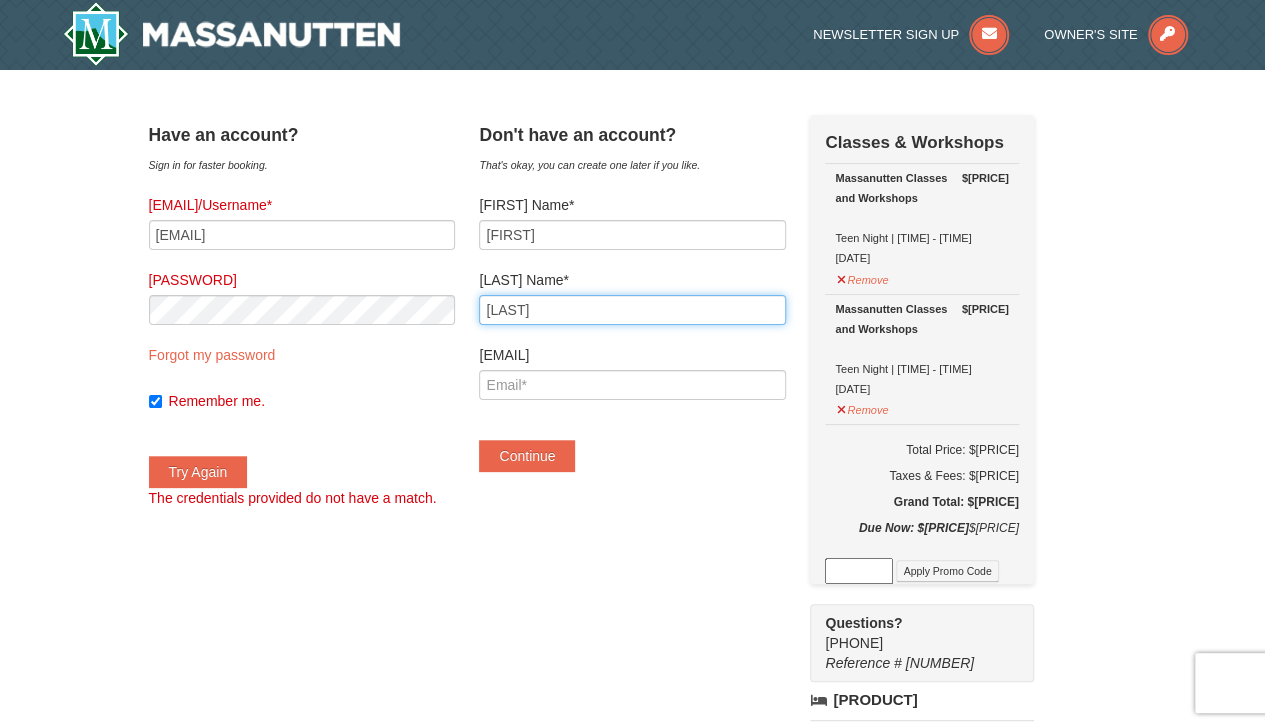 type on "Grimsley" 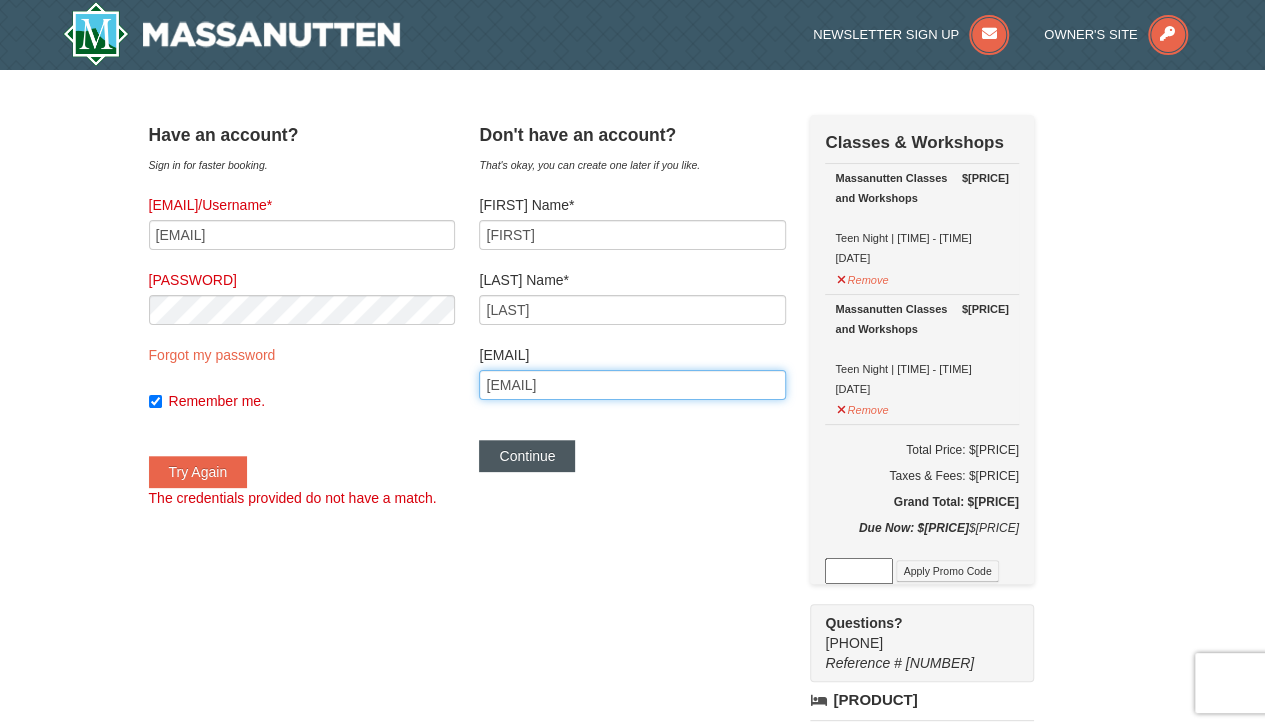 type on "sgrimsle09@su.edu" 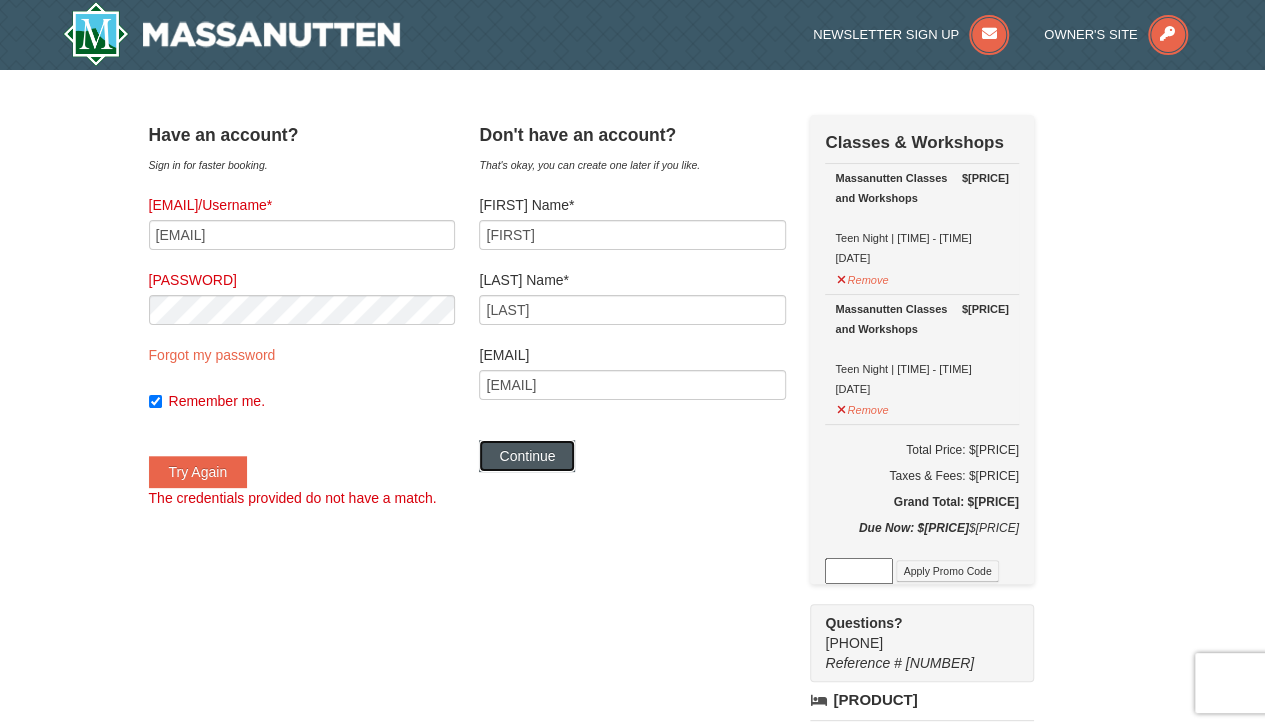 click on "Continue" at bounding box center [527, 456] 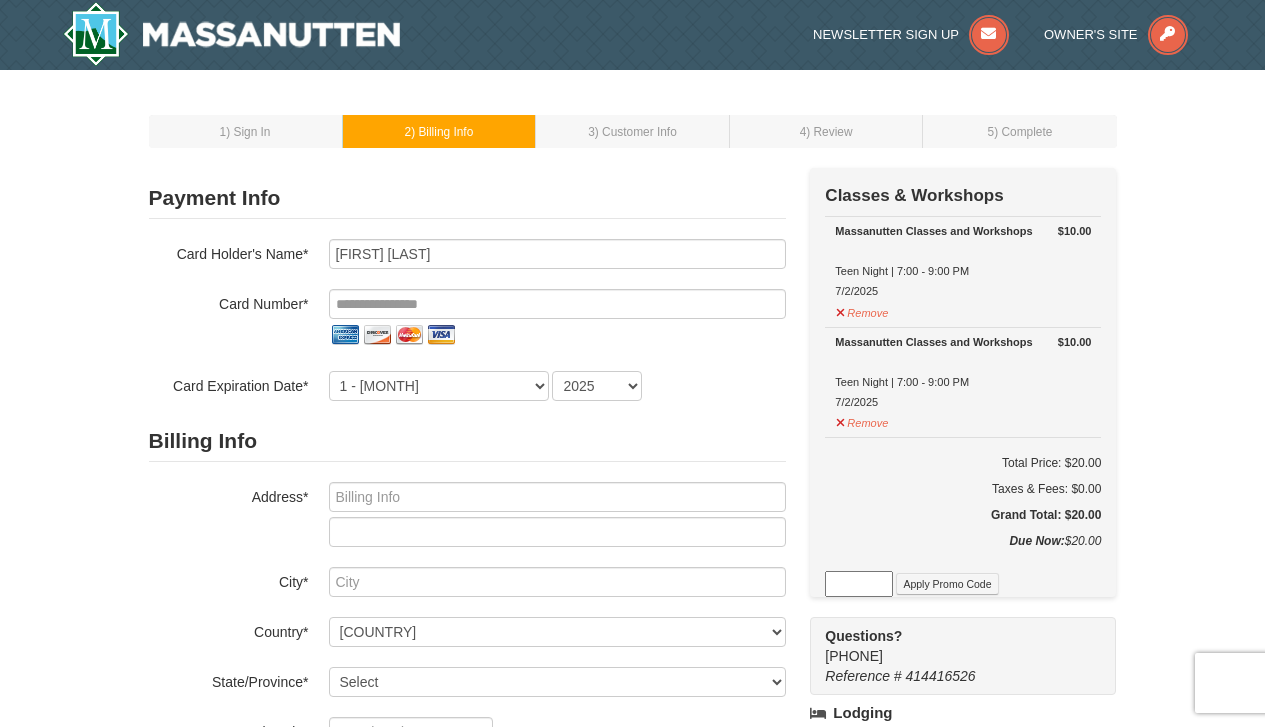 scroll, scrollTop: 0, scrollLeft: 0, axis: both 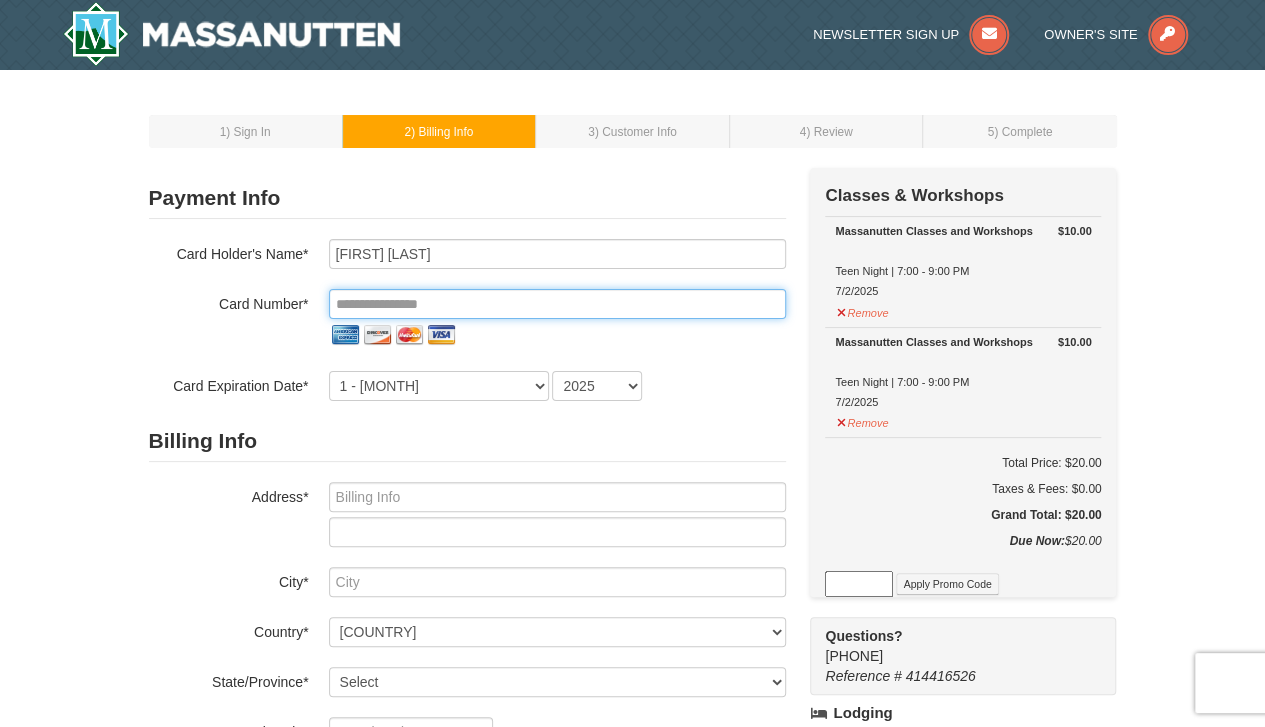 click at bounding box center (557, 304) 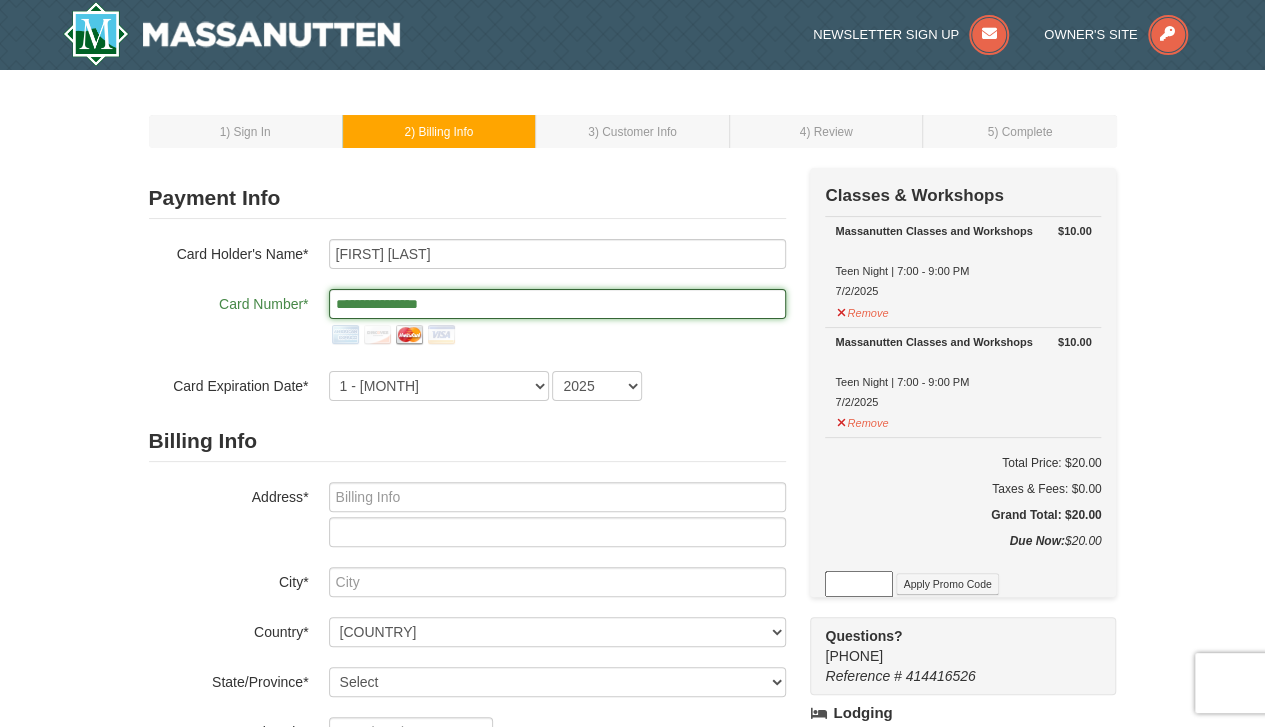 type on "**********" 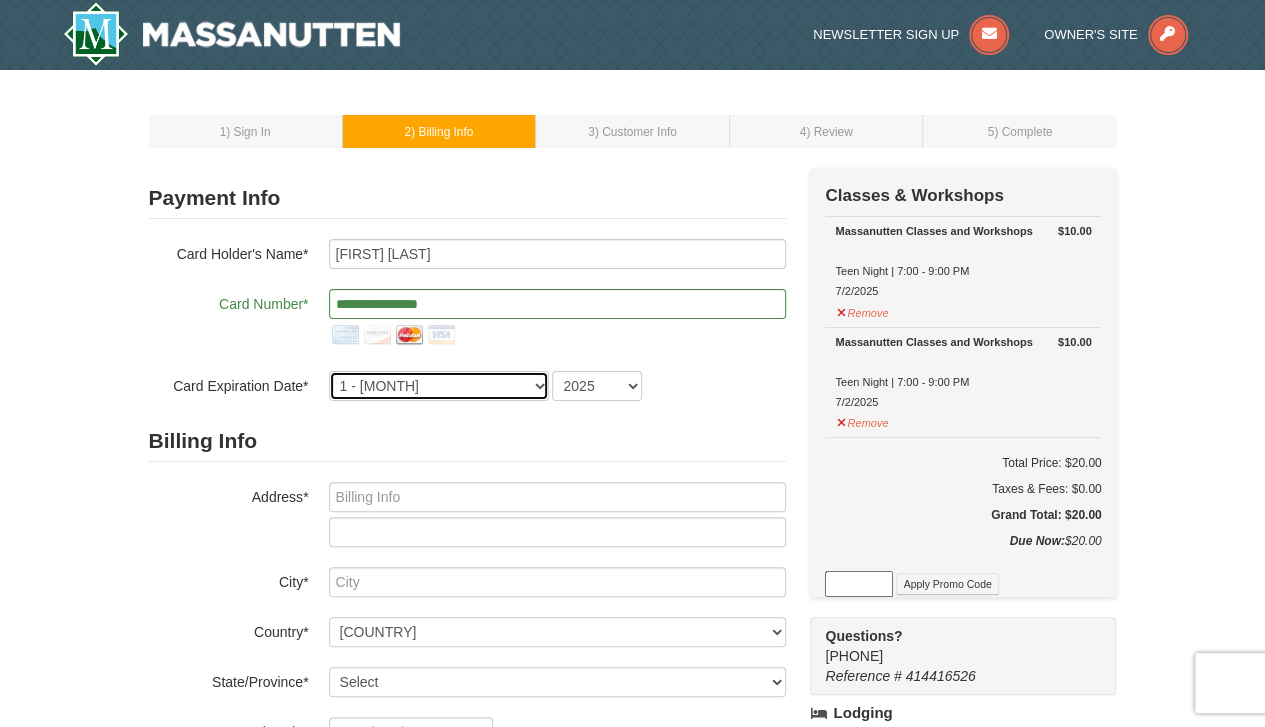 click on "[MONTH]" at bounding box center [439, 386] 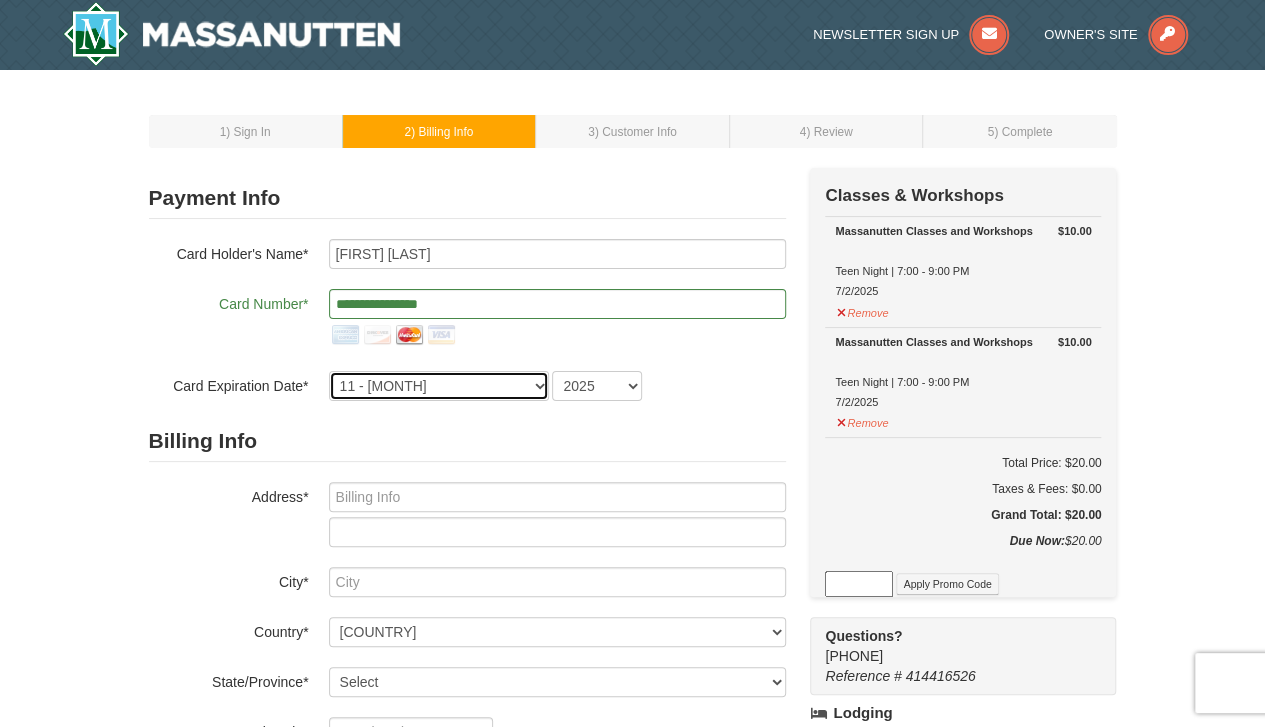 click on "[MONTH]" at bounding box center [439, 386] 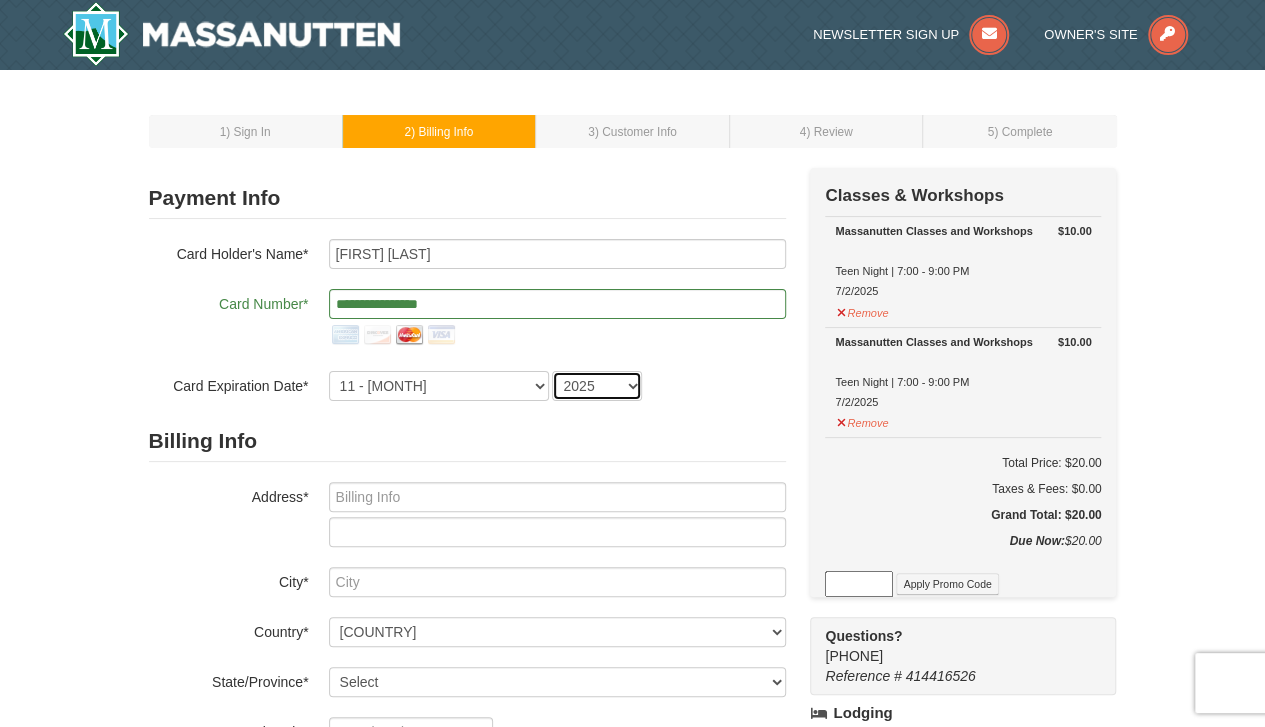 click on "2025 2026 2027 2028 2029 2030 2031 2032 2033 2034" at bounding box center (597, 386) 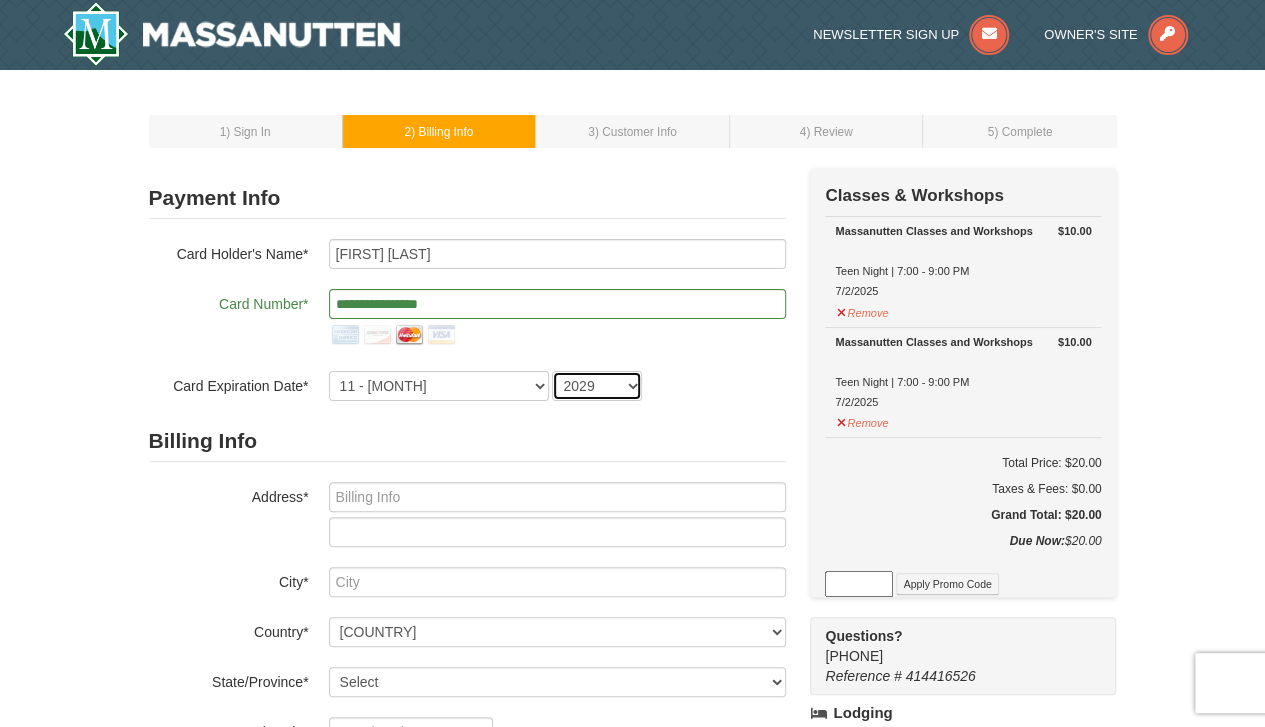 click on "2025 2026 2027 2028 2029 2030 2031 2032 2033 2034" at bounding box center (597, 386) 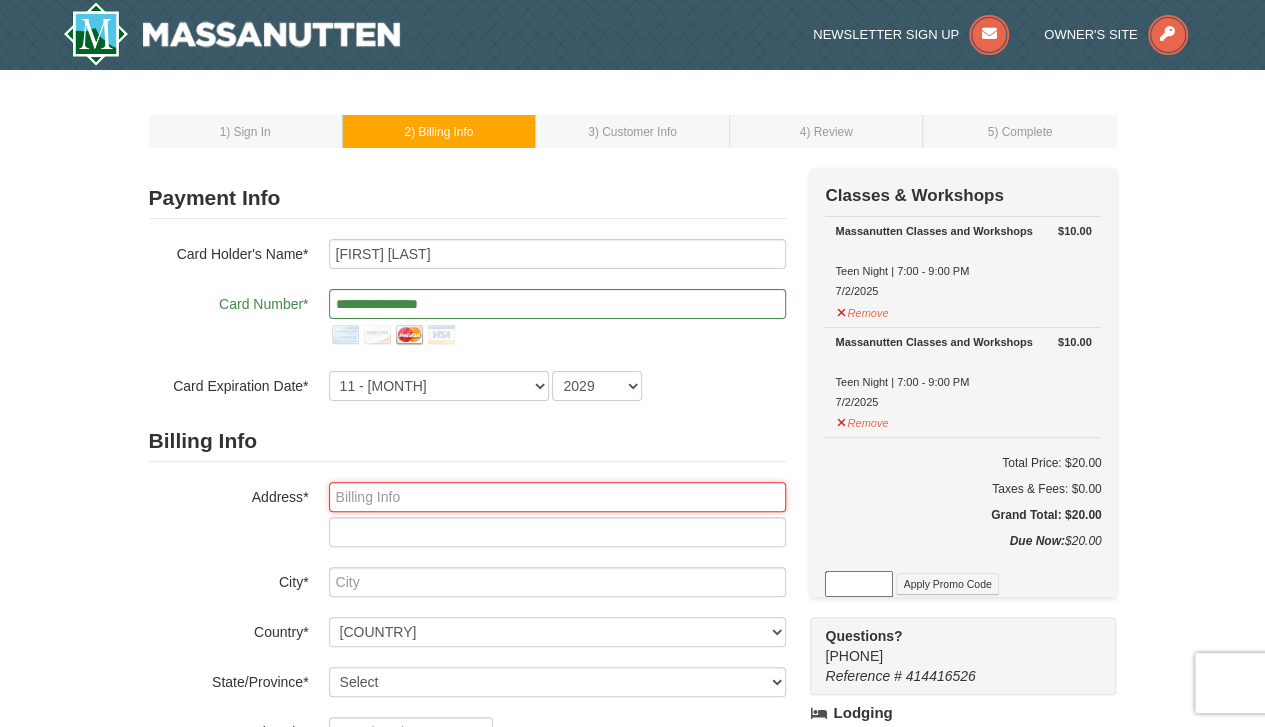 click at bounding box center [557, 497] 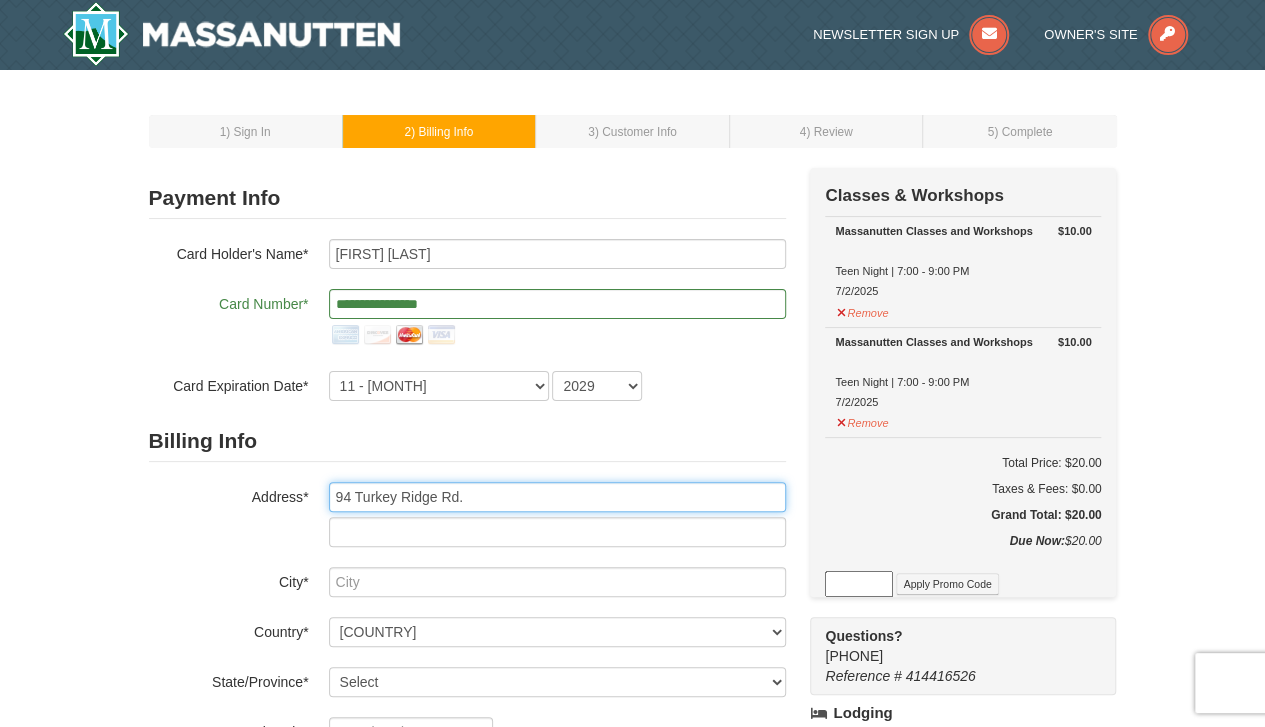 type on "94 Turkey Ridge Rd." 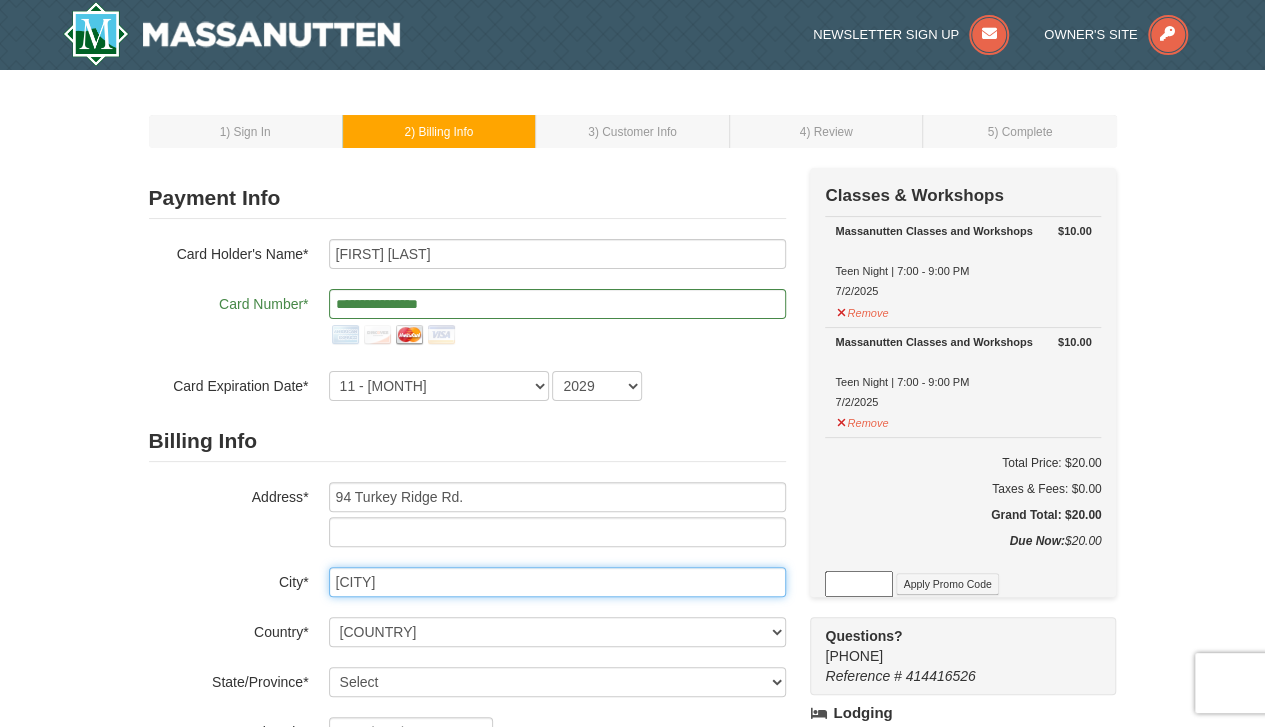 type on "[CITY]" 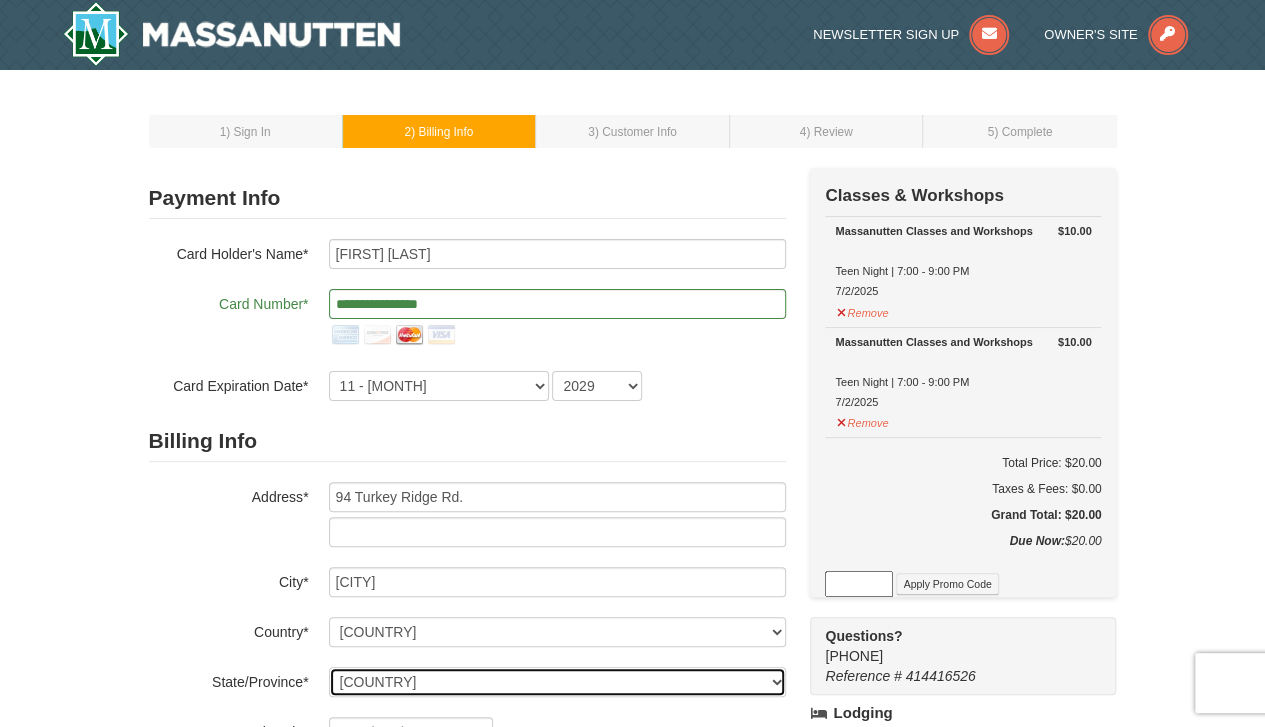 select on "VA" 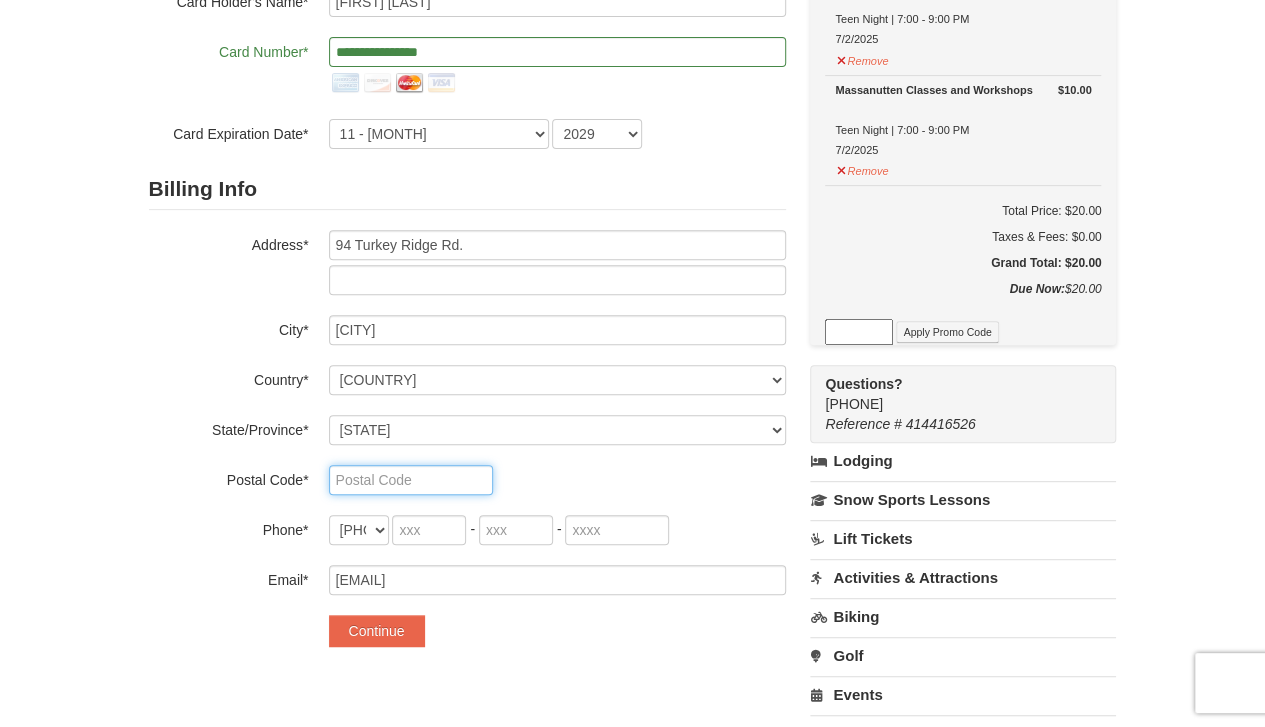scroll, scrollTop: 264, scrollLeft: 0, axis: vertical 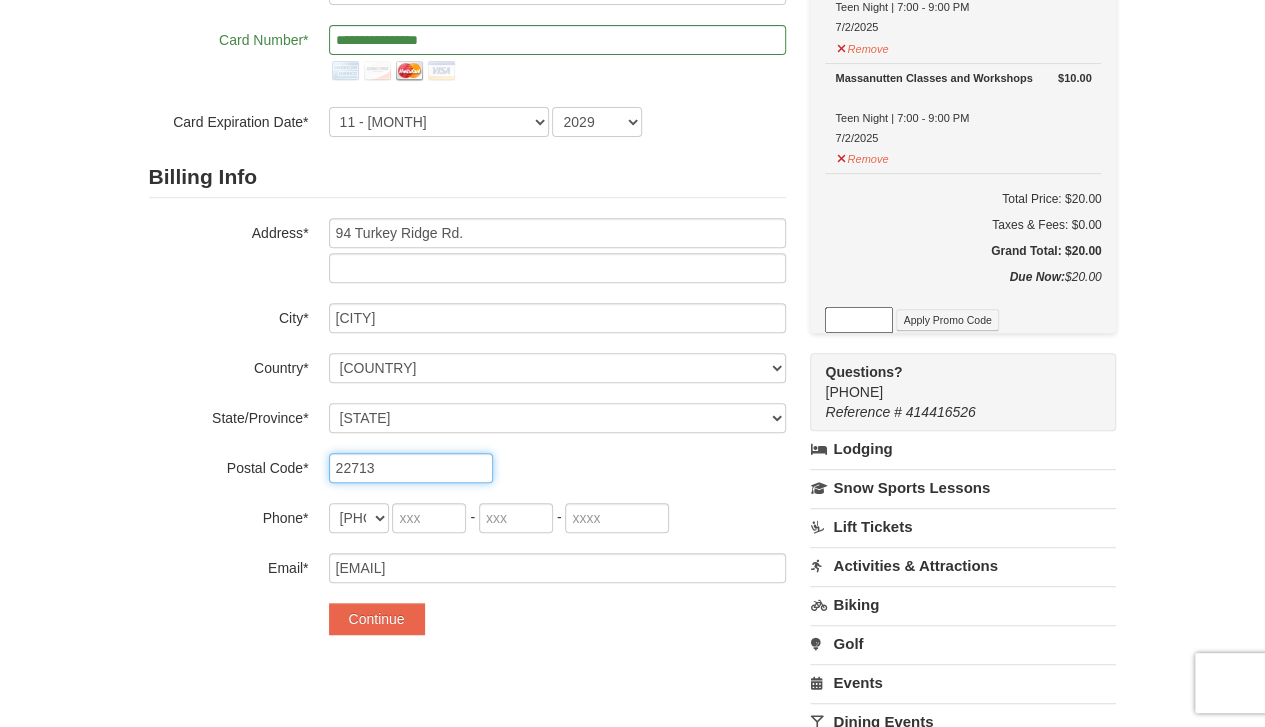 type on "22713" 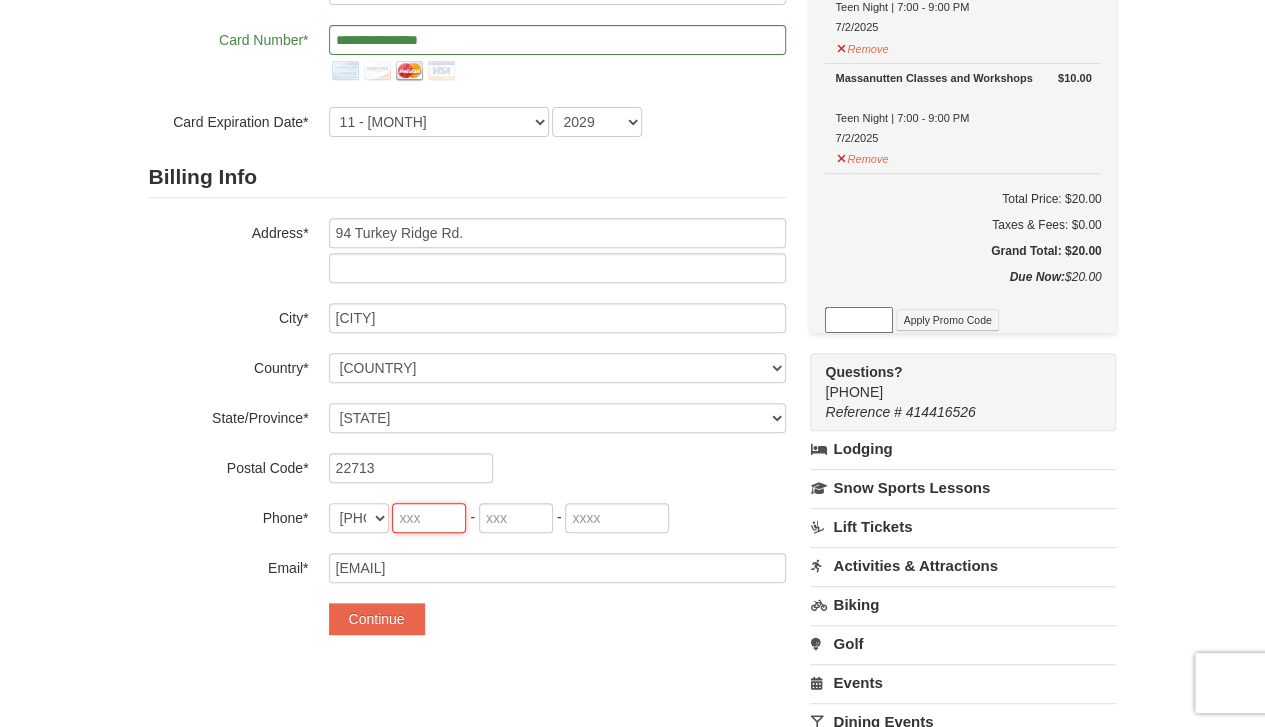 click at bounding box center (429, 518) 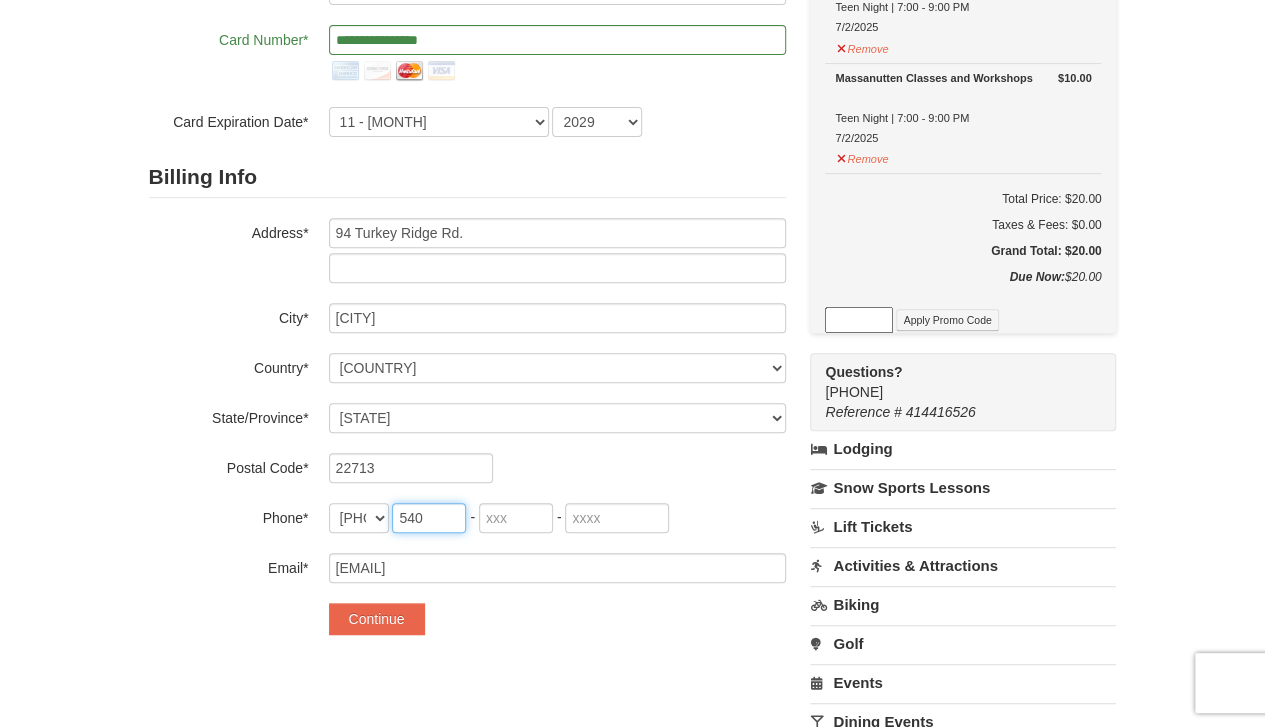 type on "540" 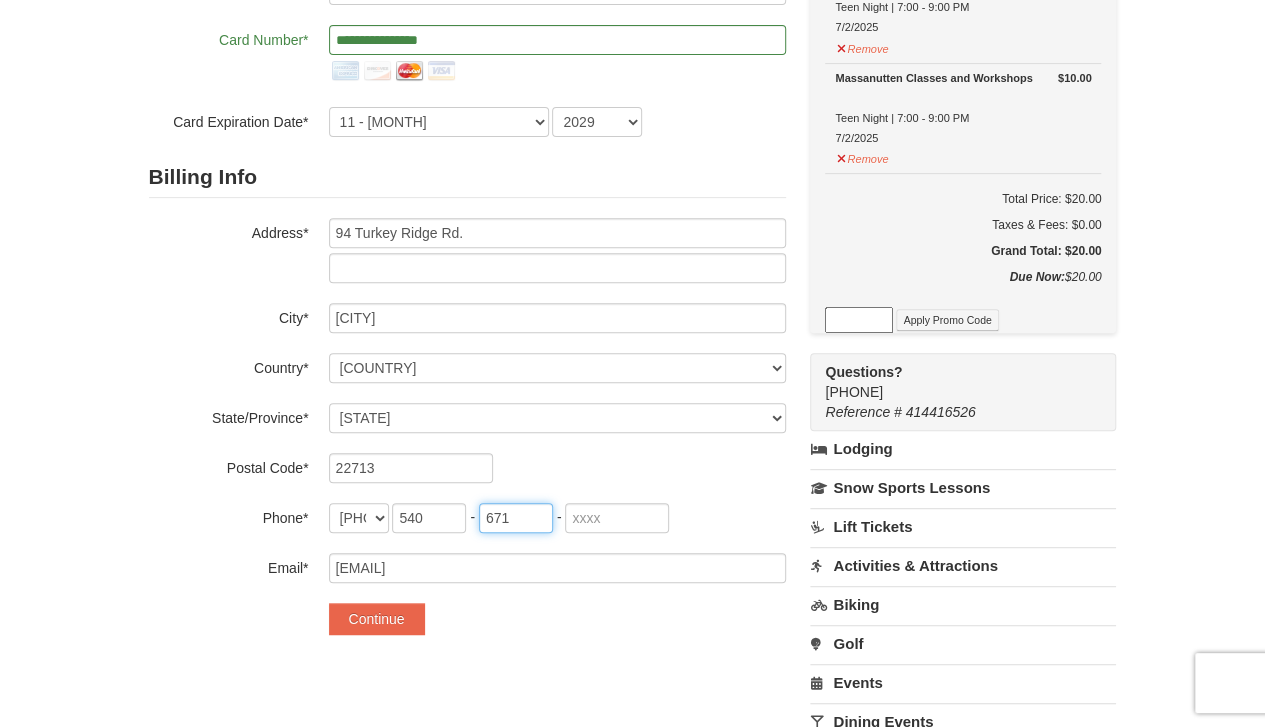 type on "671" 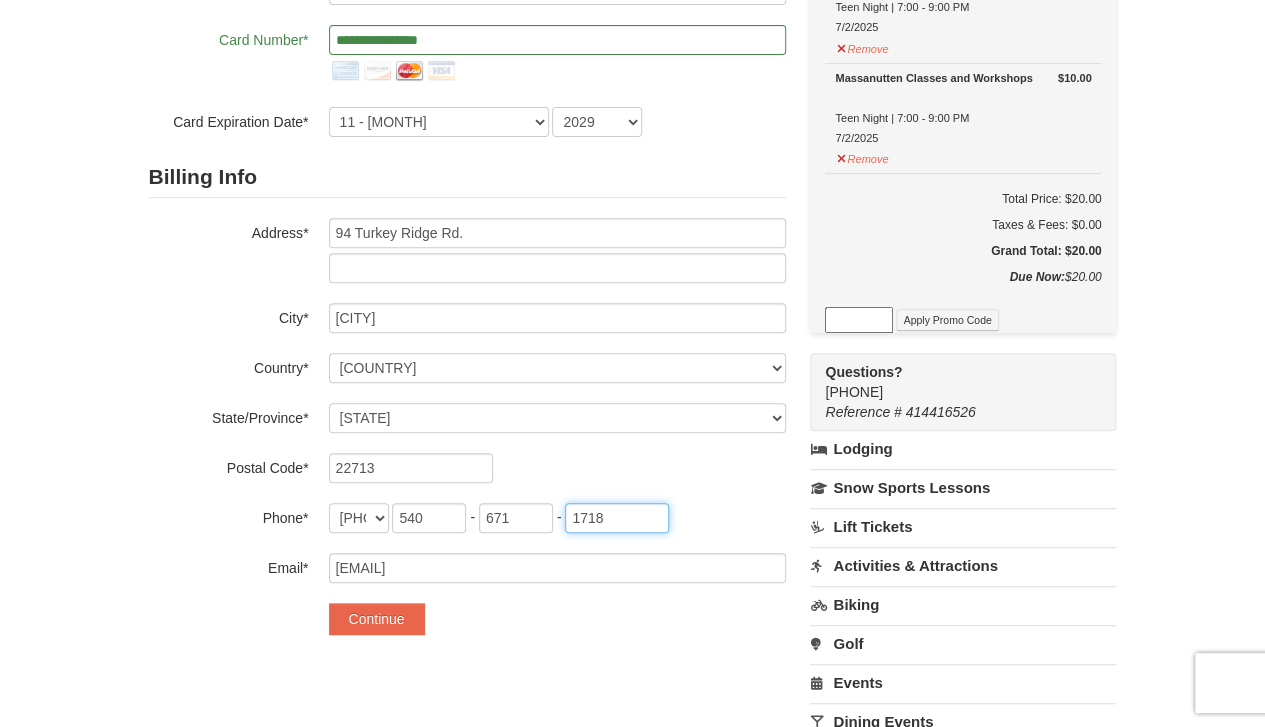 type on "1718" 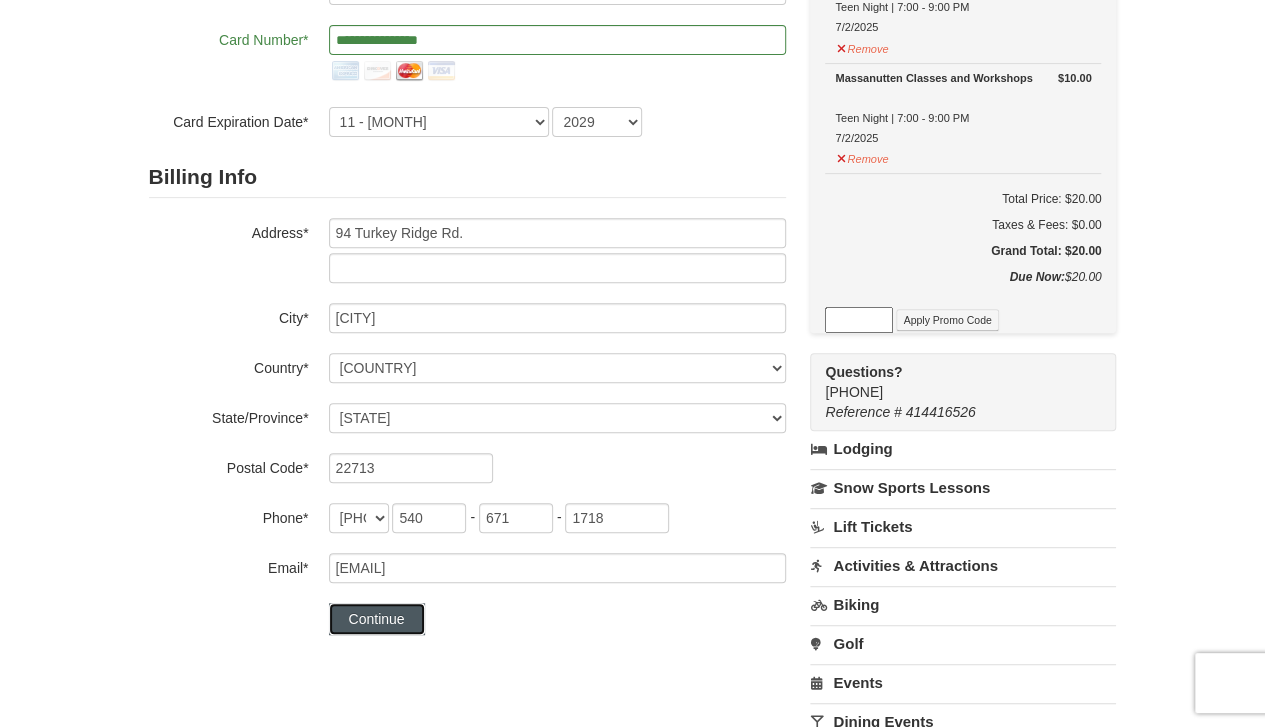 type 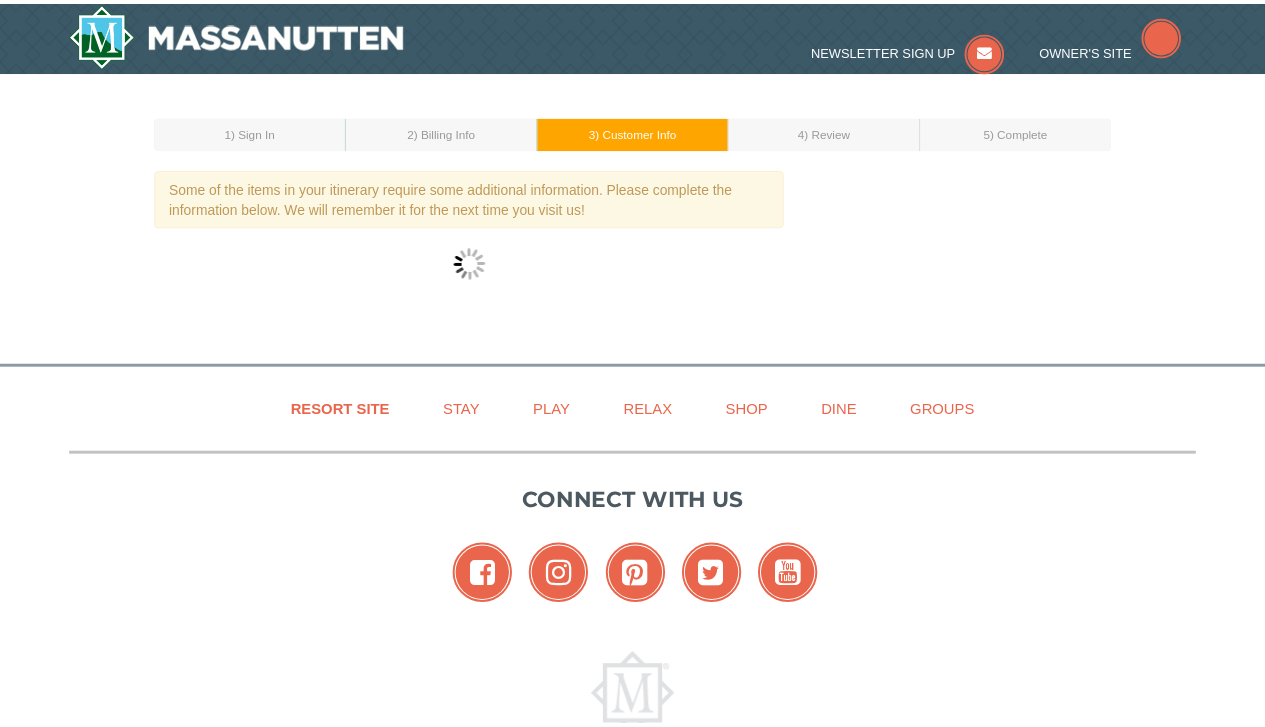 scroll, scrollTop: 0, scrollLeft: 0, axis: both 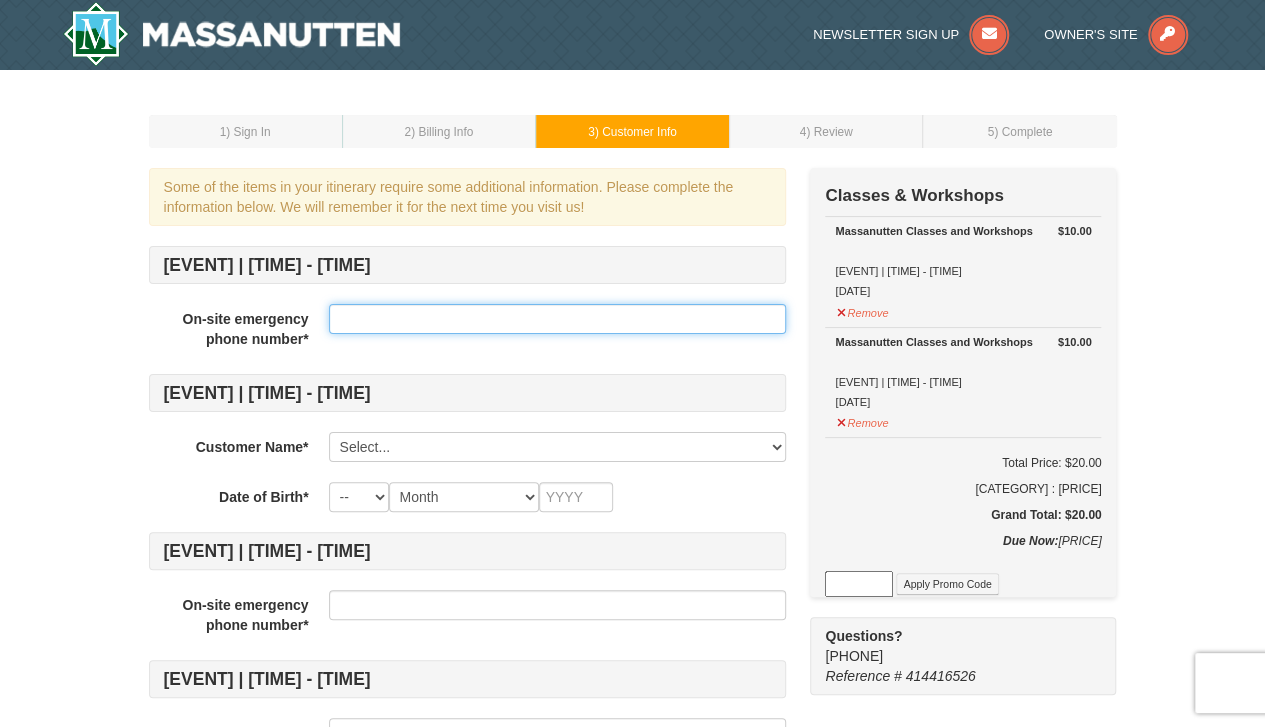 click at bounding box center (557, 319) 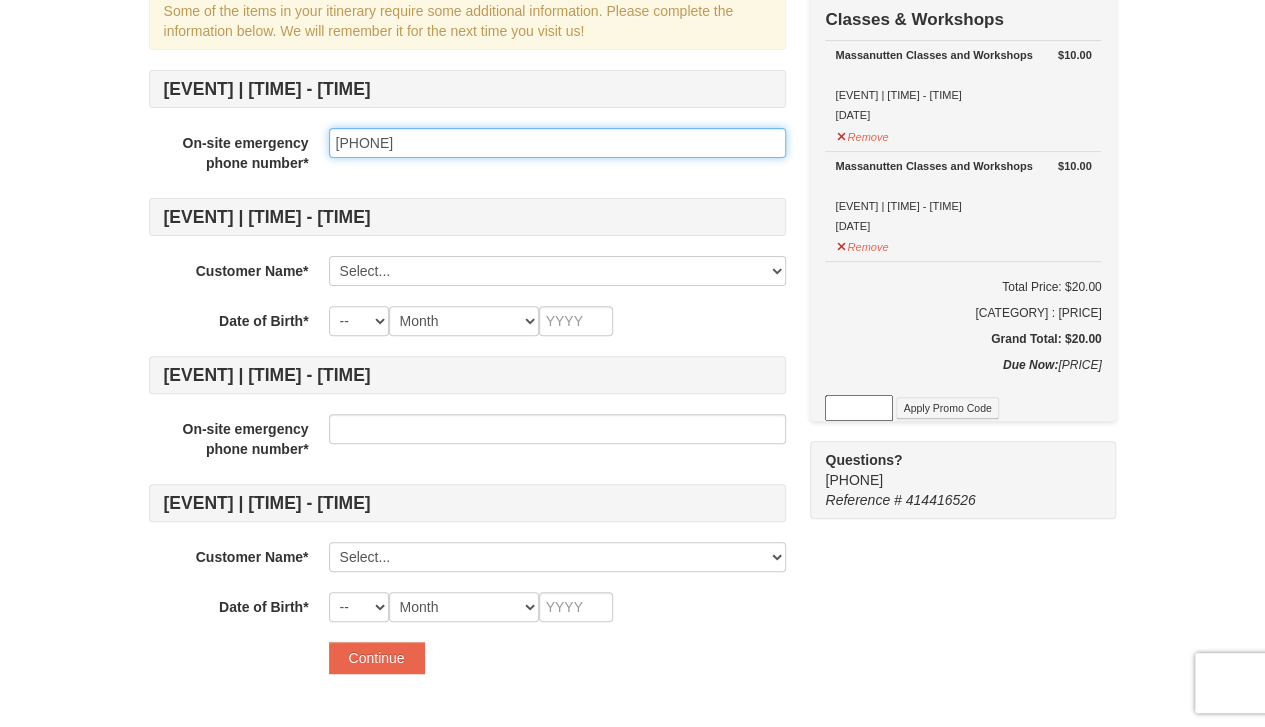 scroll, scrollTop: 178, scrollLeft: 0, axis: vertical 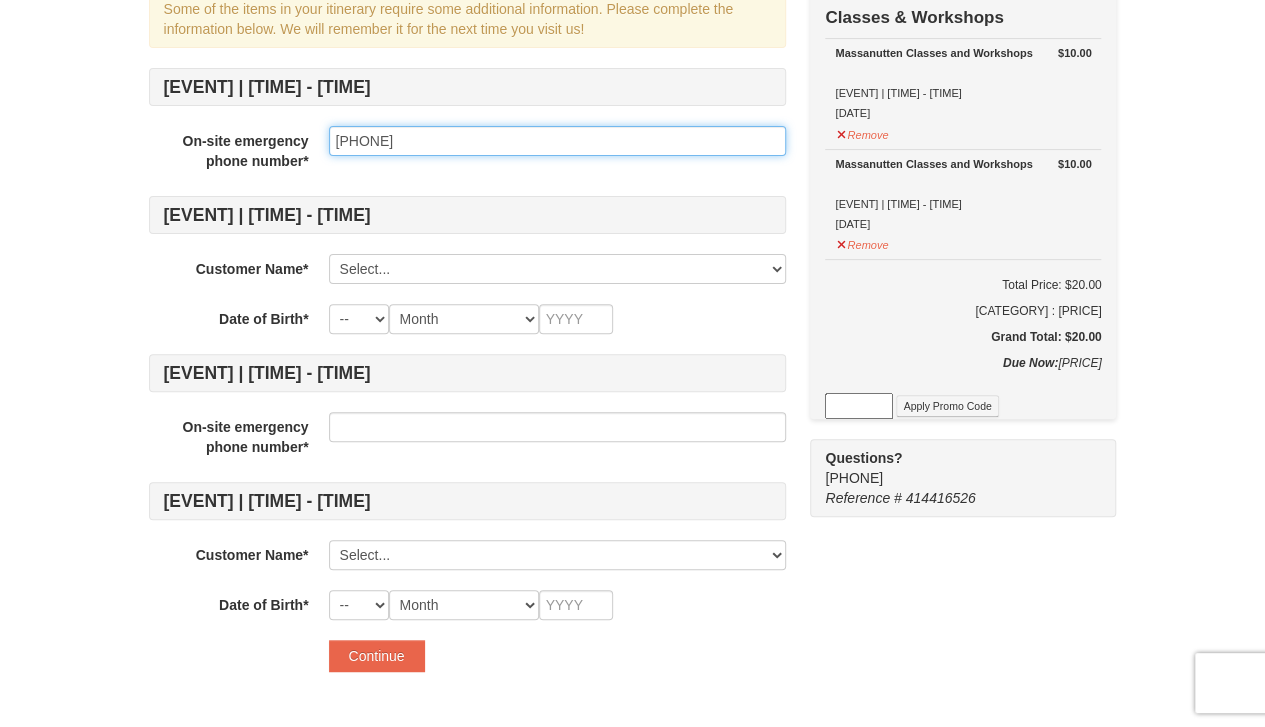 type on "[PHONE]" 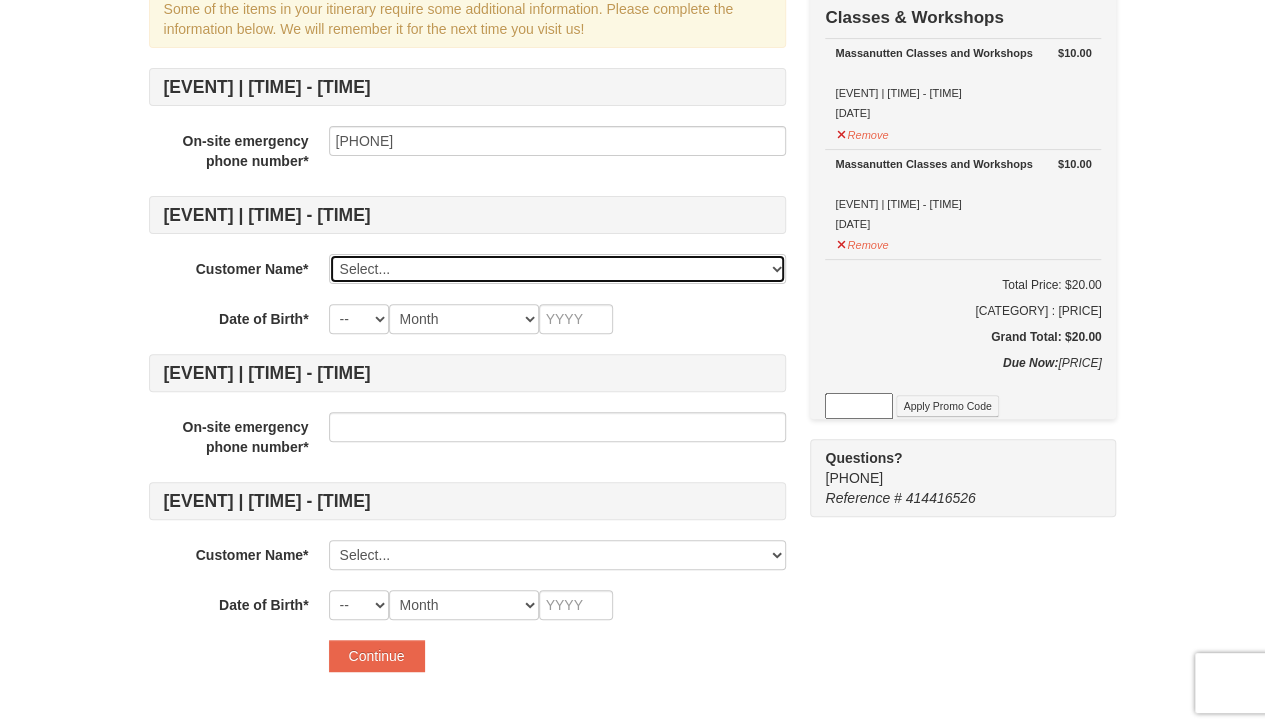 click on "Select... [FULL_NAME] Add New..." at bounding box center [557, 269] 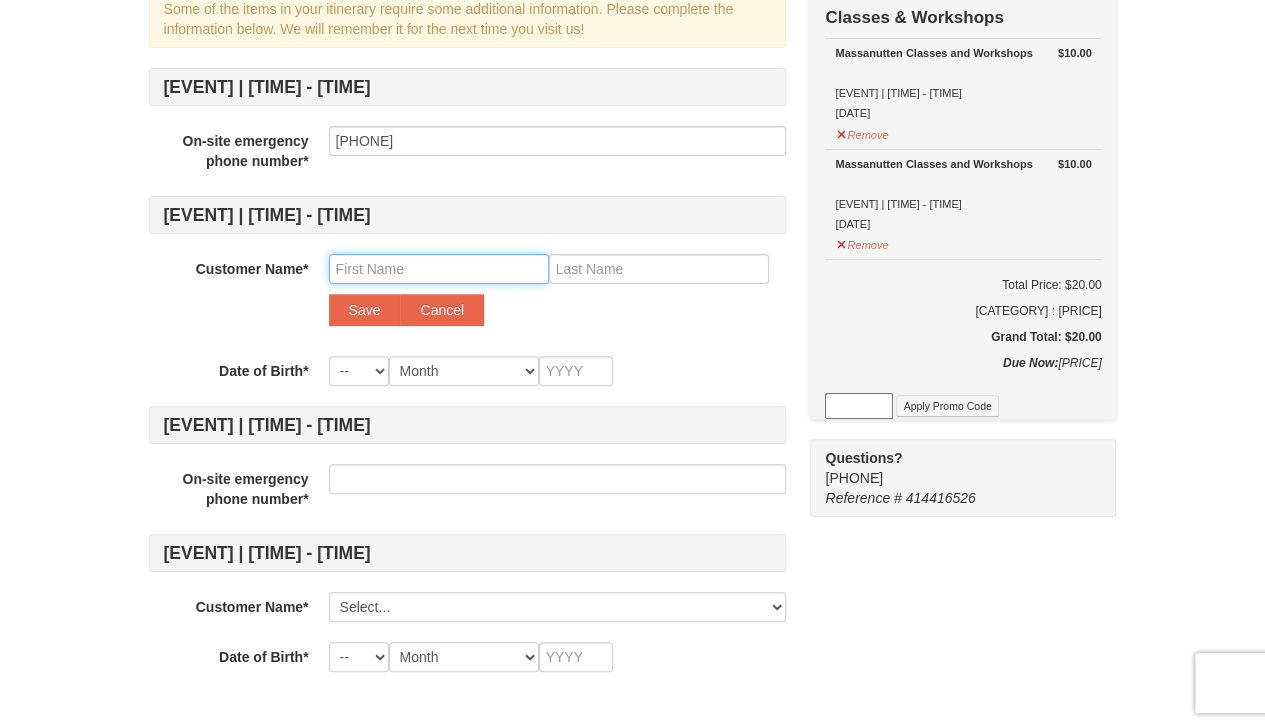 click at bounding box center [439, 269] 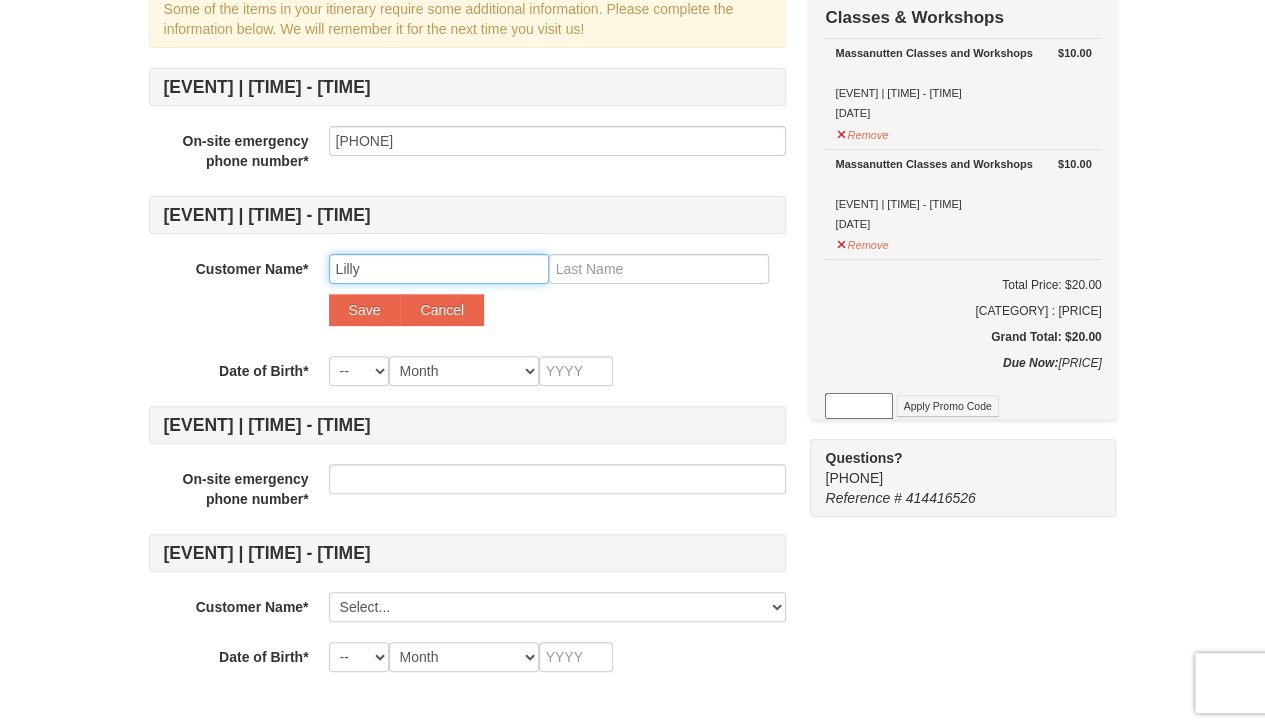 type on "Lilly" 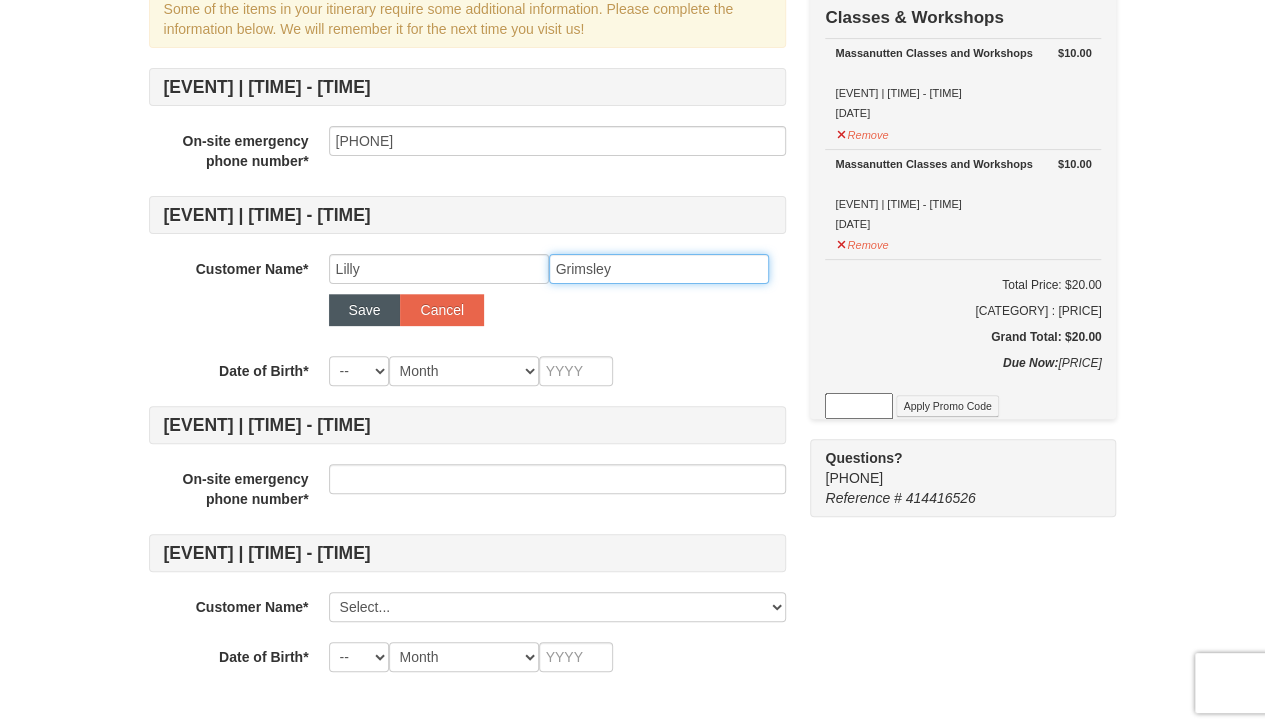 type on "Grimsley" 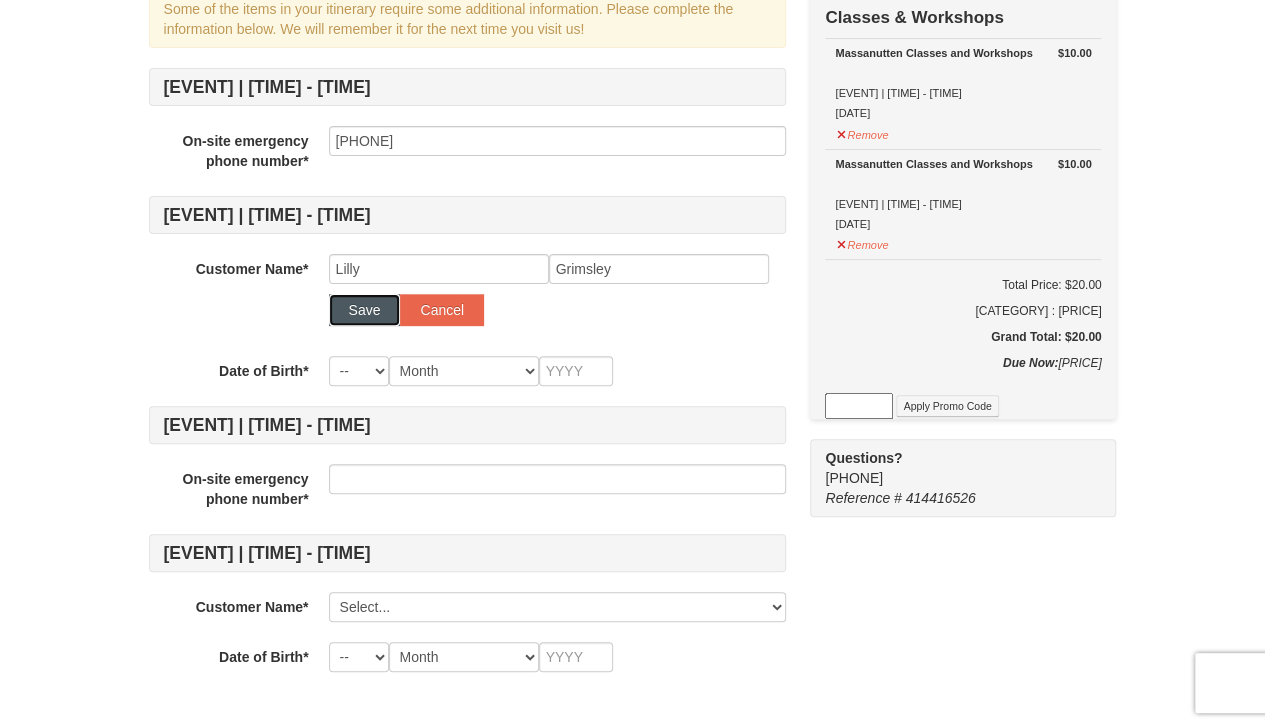 click on "Save" at bounding box center [365, 310] 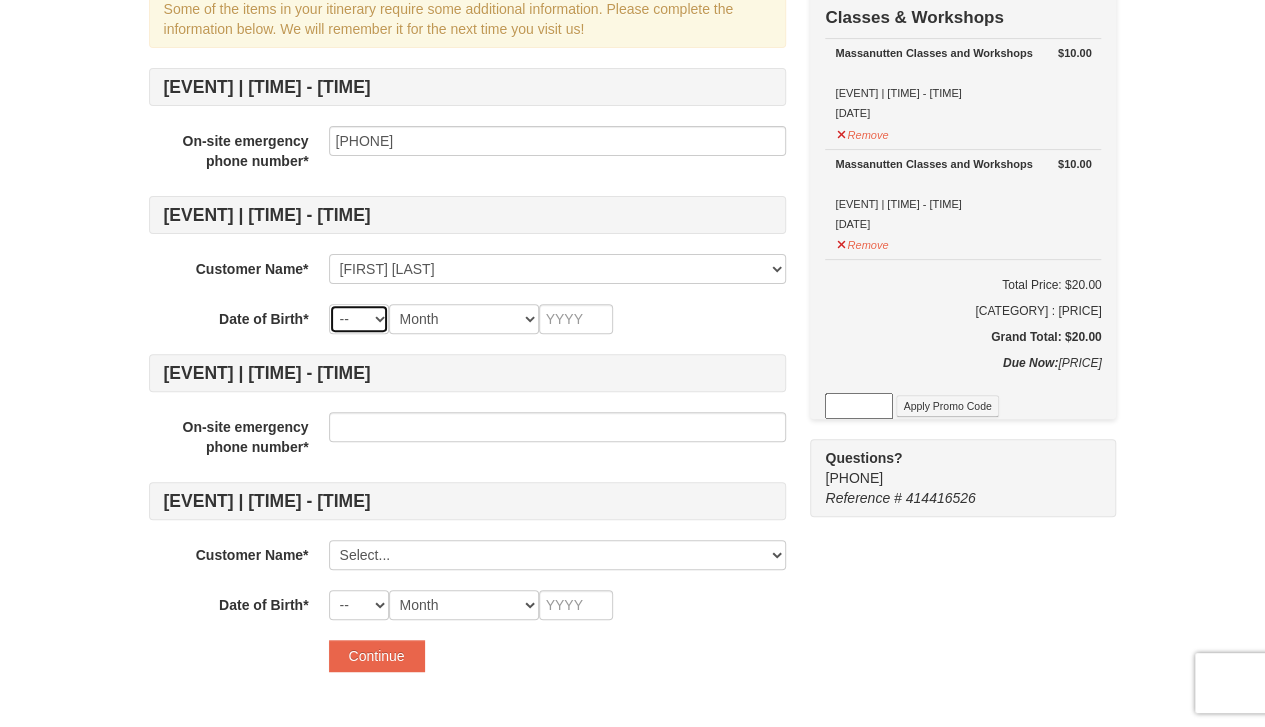 click on "-- 01 02 03 04 05 06 07 08 09 10 11 12 13 14 15 16 17 18 19 20 21 22 23 24 25 26 27 28 29 30 31" at bounding box center (359, 319) 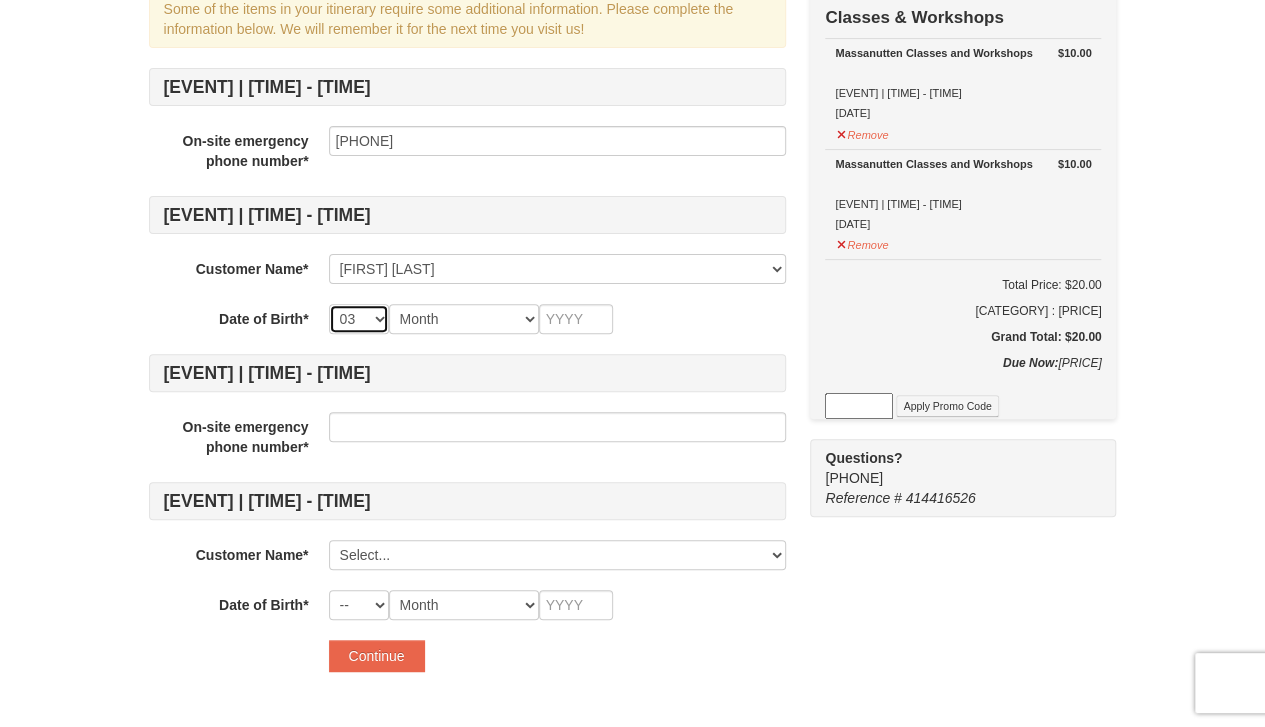 click on "-- 01 02 03 04 05 06 07 08 09 10 11 12 13 14 15 16 17 18 19 20 21 22 23 24 25 26 27 28 29 30 31" at bounding box center [359, 319] 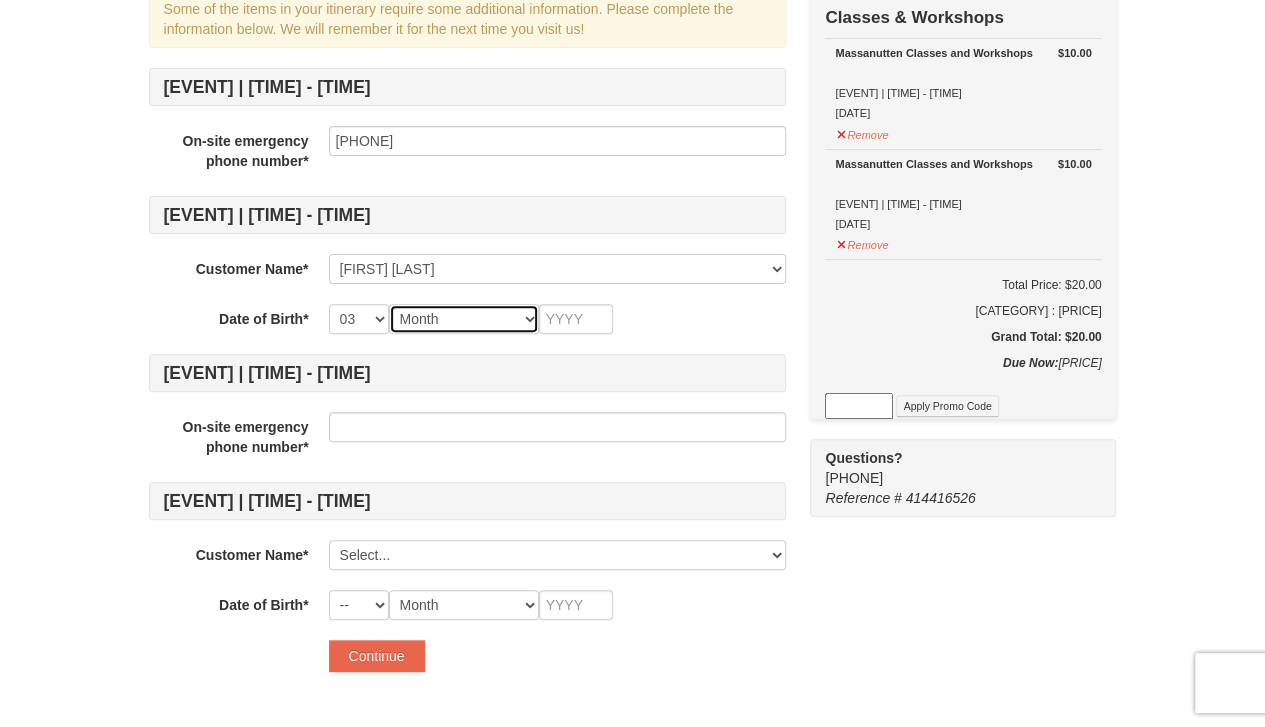 click on "Month January February March April May June July August September October November December" at bounding box center (464, 319) 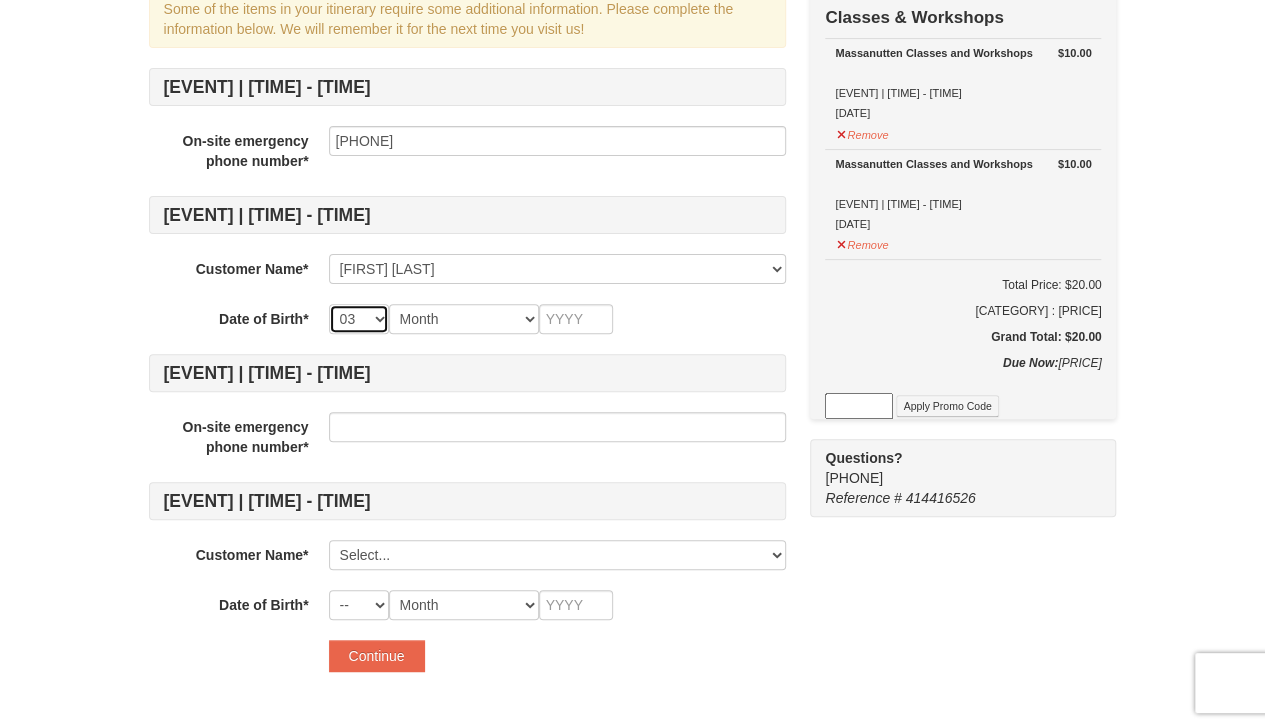 click on "-- 01 02 03 04 05 06 07 08 09 10 11 12 13 14 15 16 17 18 19 20 21 22 23 24 25 26 27 28 29 30 31" at bounding box center [359, 319] 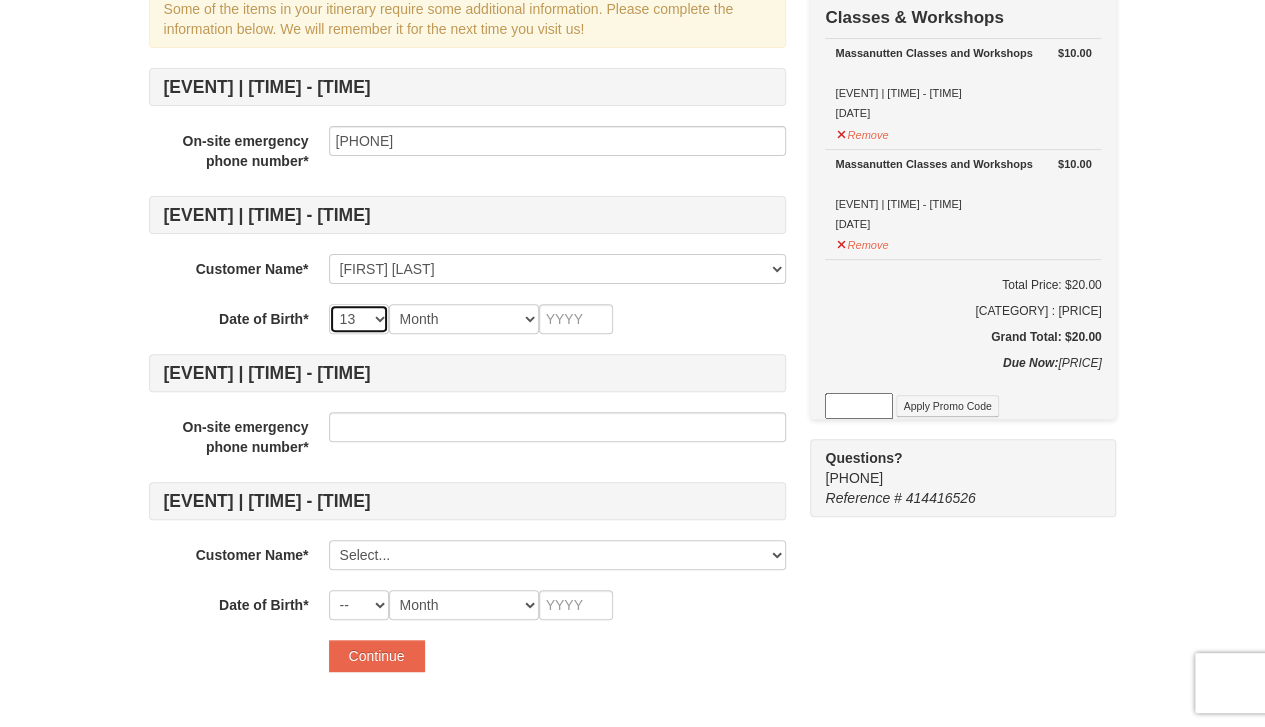 click on "-- 01 02 03 04 05 06 07 08 09 10 11 12 13 14 15 16 17 18 19 20 21 22 23 24 25 26 27 28 29 30 31" at bounding box center (359, 319) 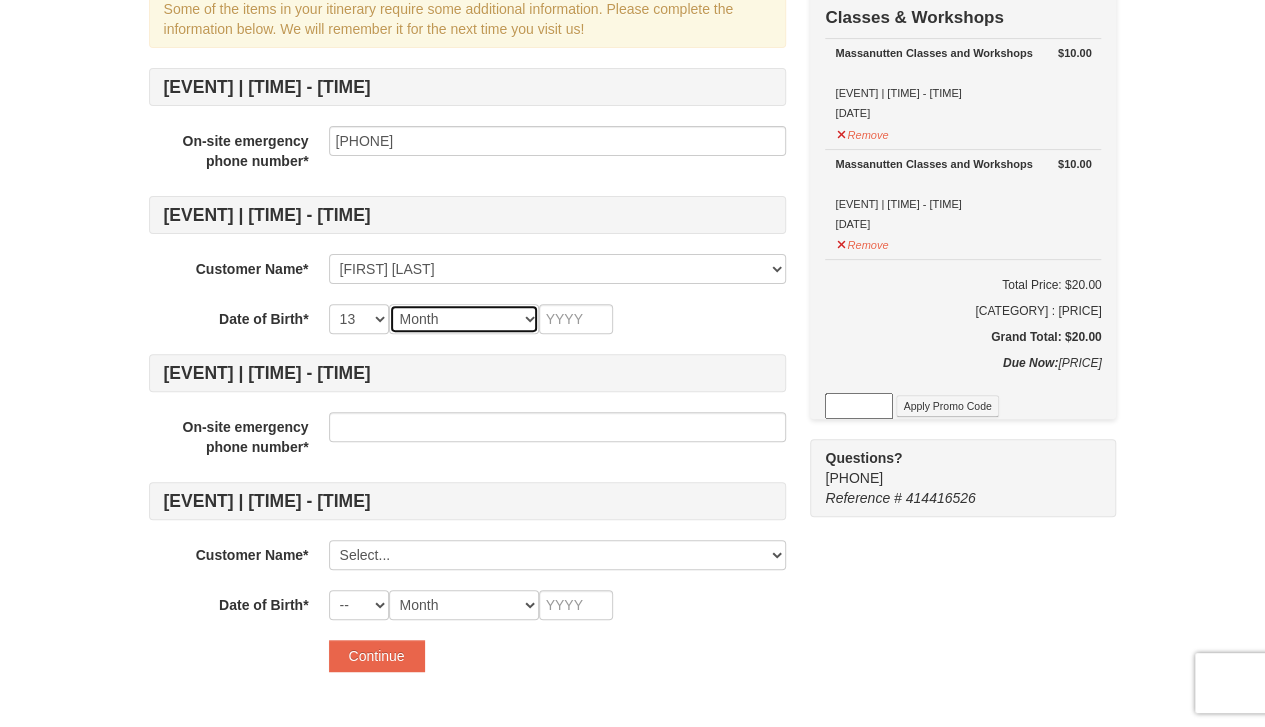 click on "Month January February March April May June July August September October November December" at bounding box center [464, 319] 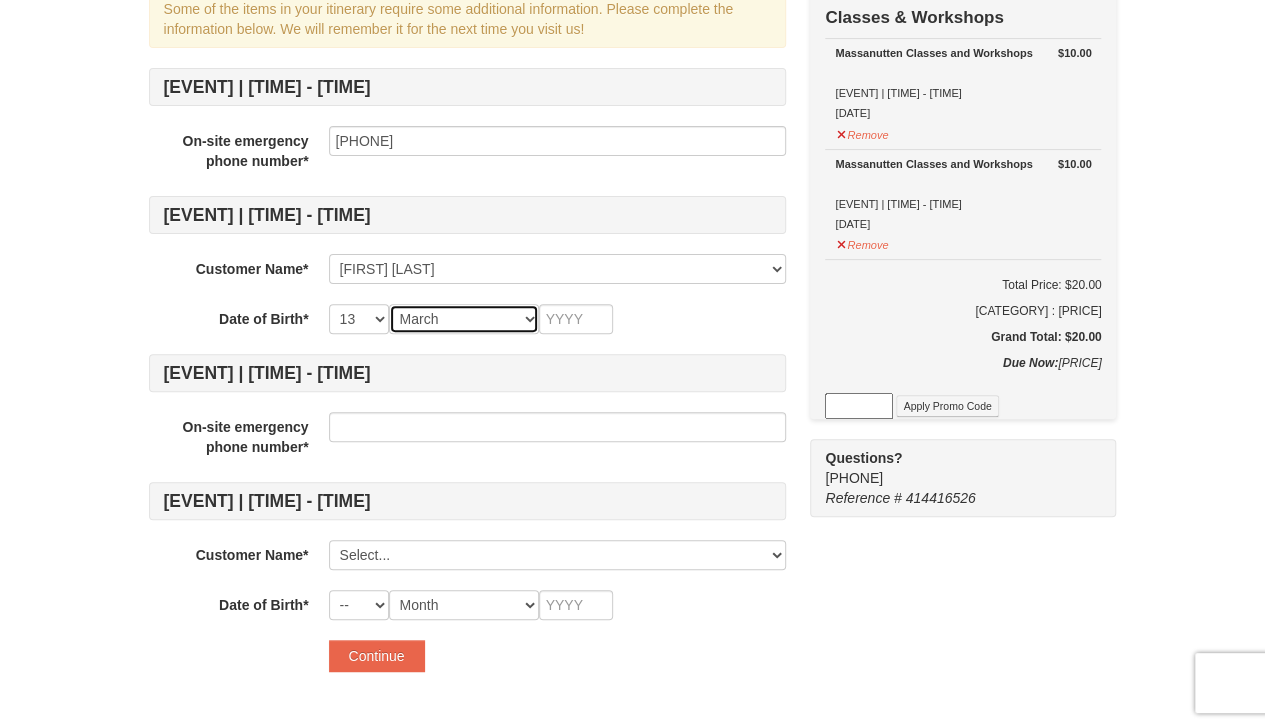 click on "Month January February March April May June July August September October November December" at bounding box center (464, 319) 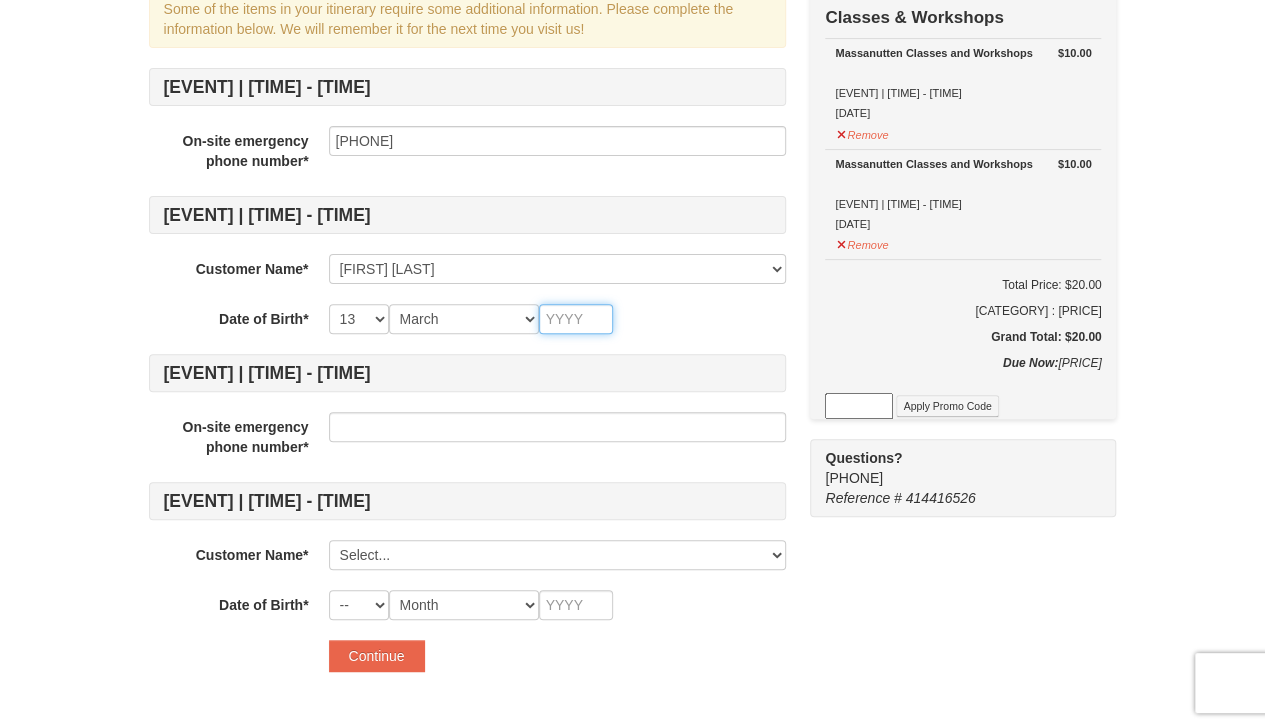click at bounding box center (576, 319) 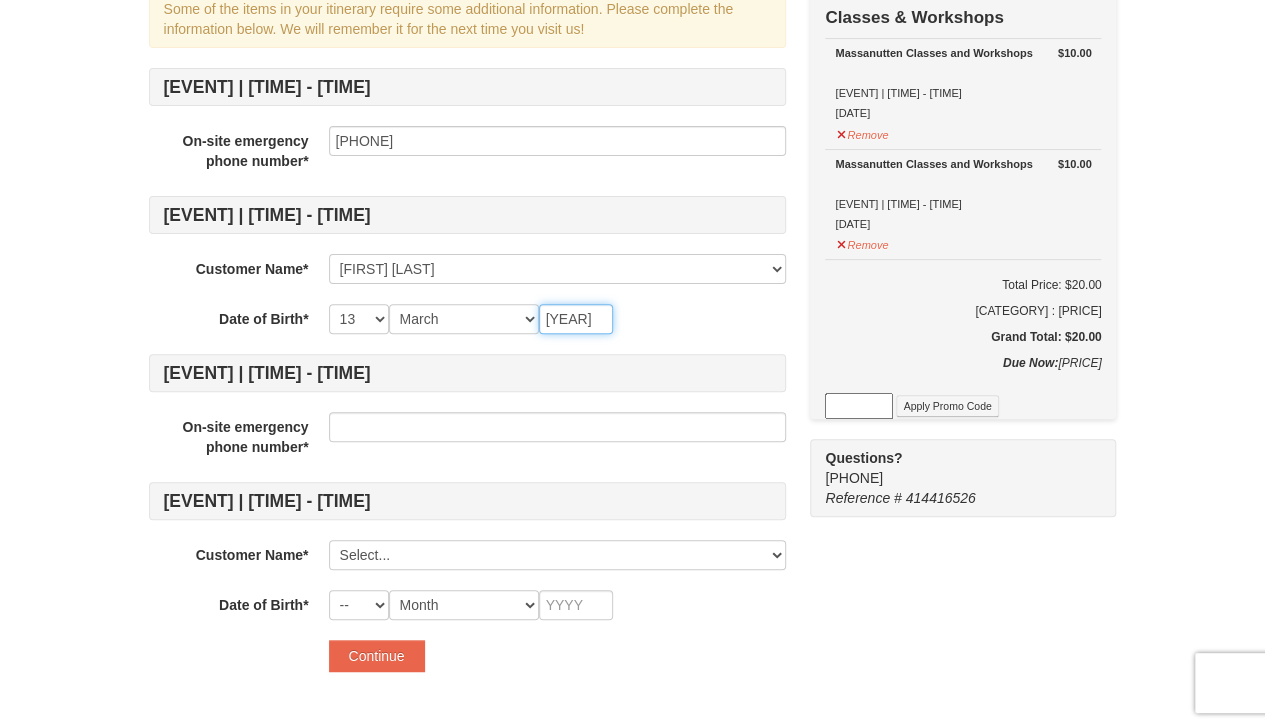 type on "[YEAR]" 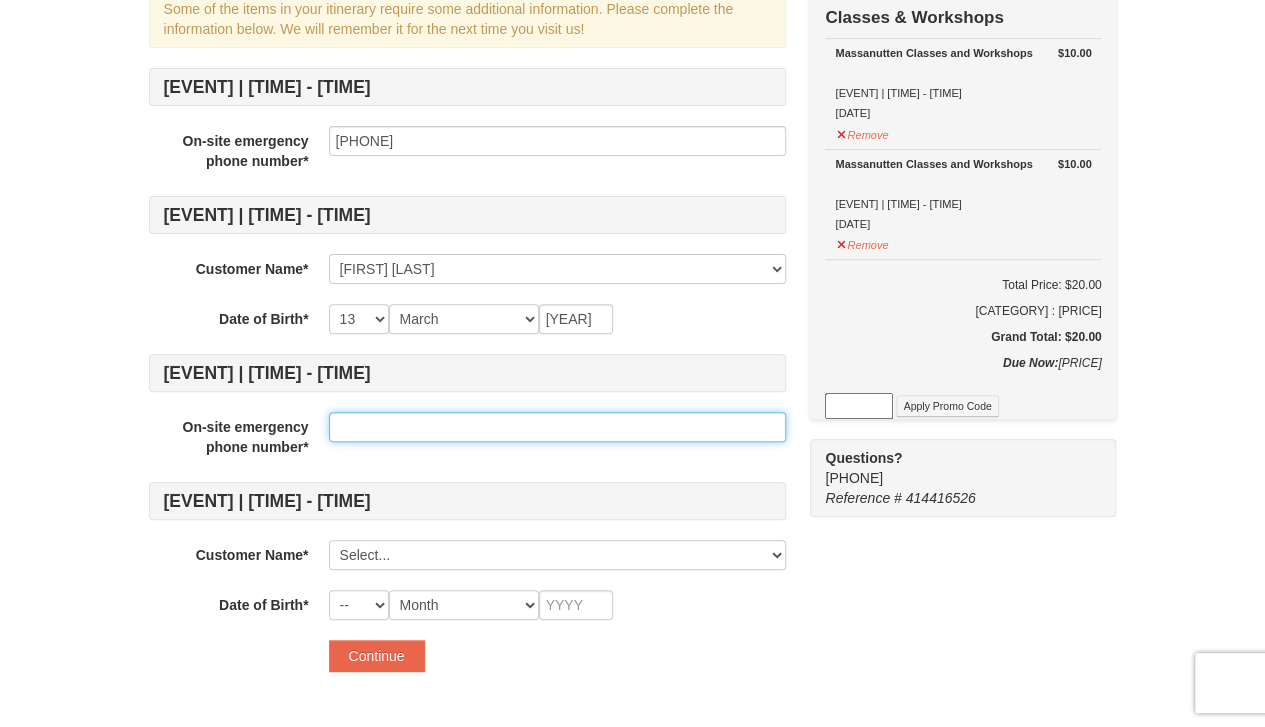 click at bounding box center [557, 427] 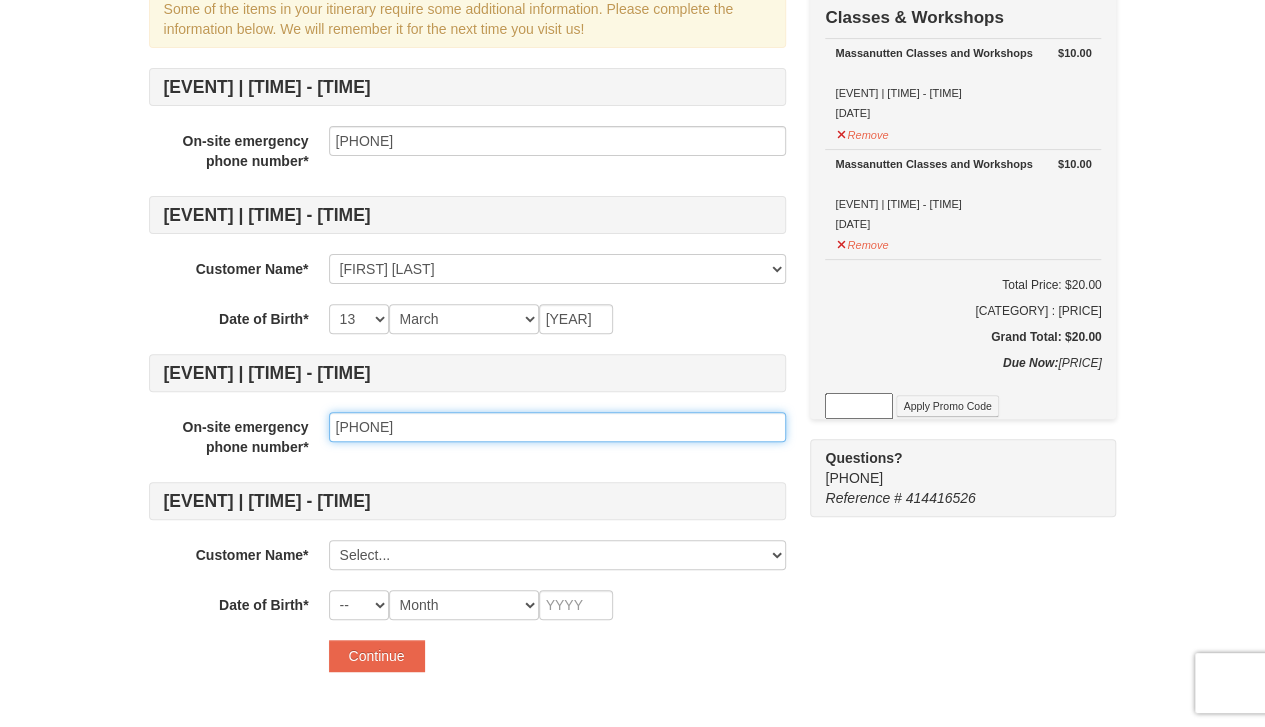 type on "[PHONE]" 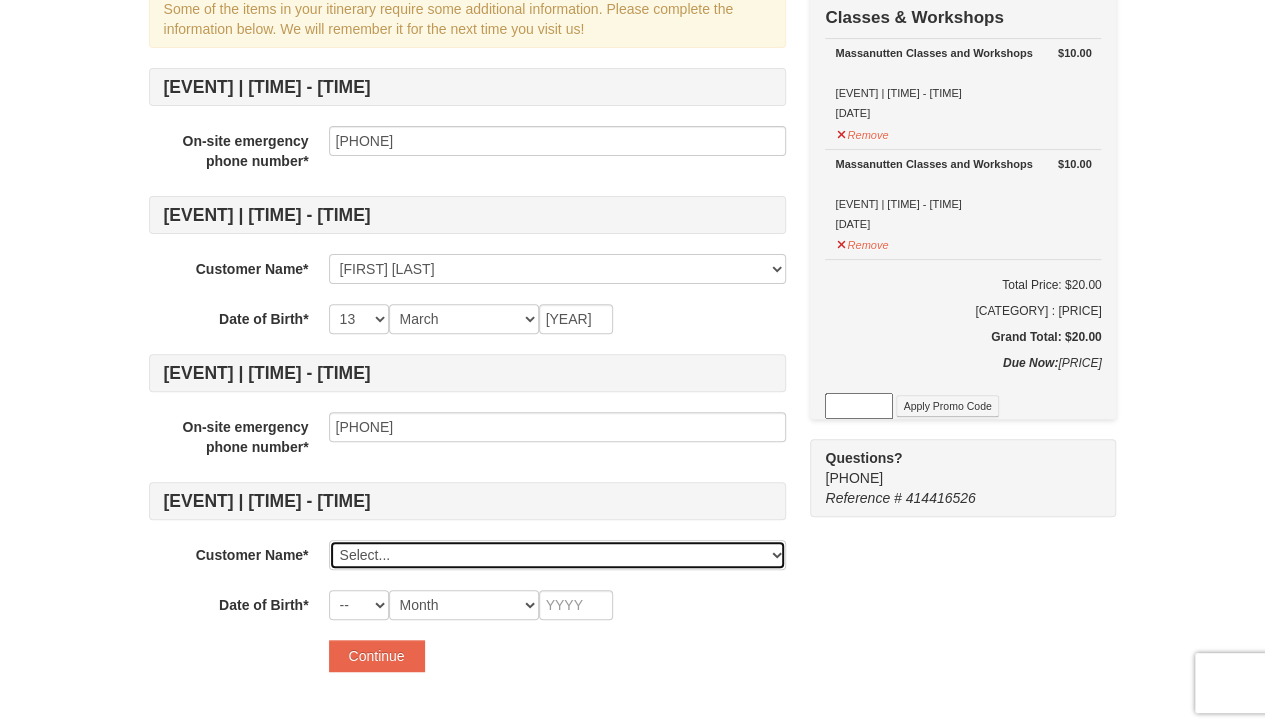 click on "Select... [FULL_NAME] Add New..." at bounding box center [557, 555] 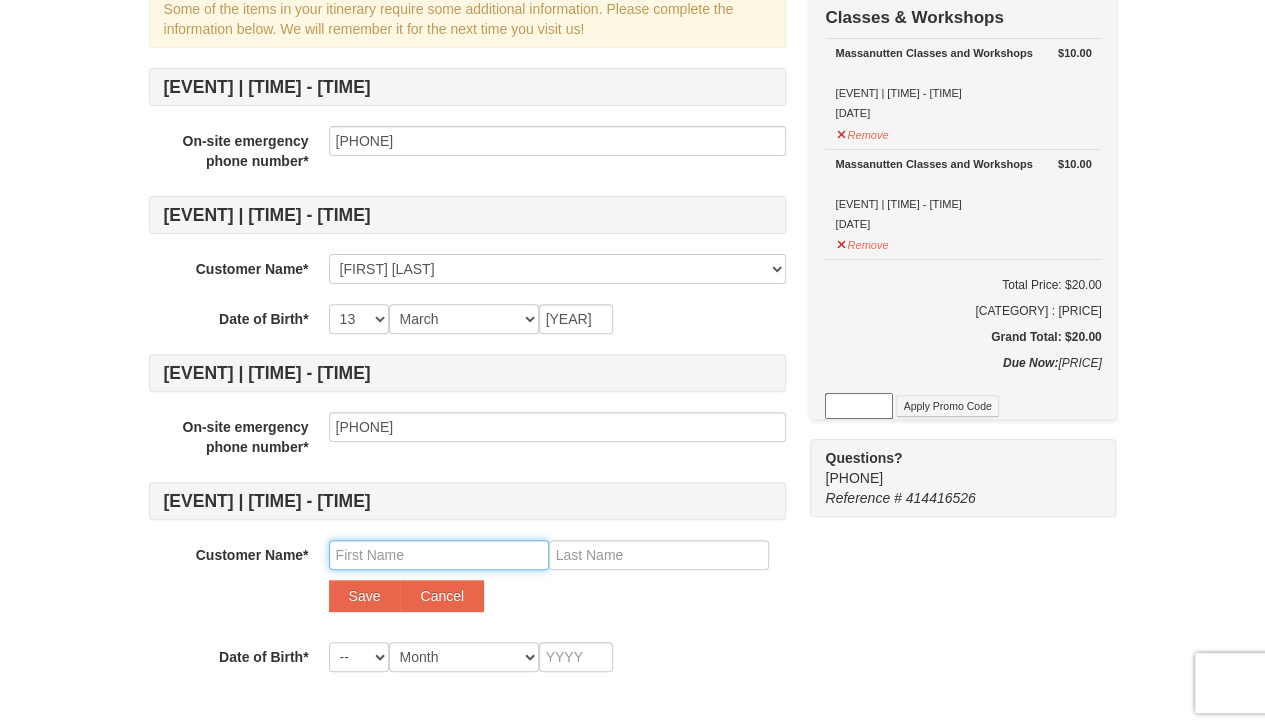 click at bounding box center (439, 555) 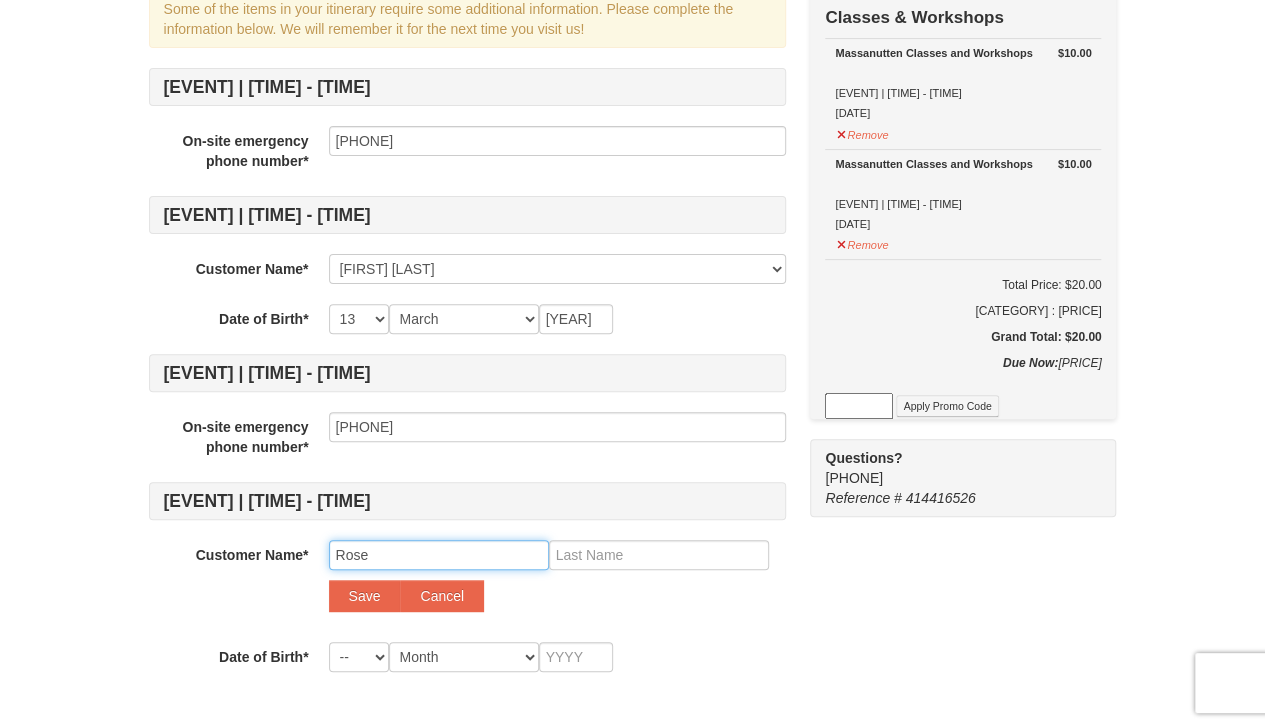 type on "Rose" 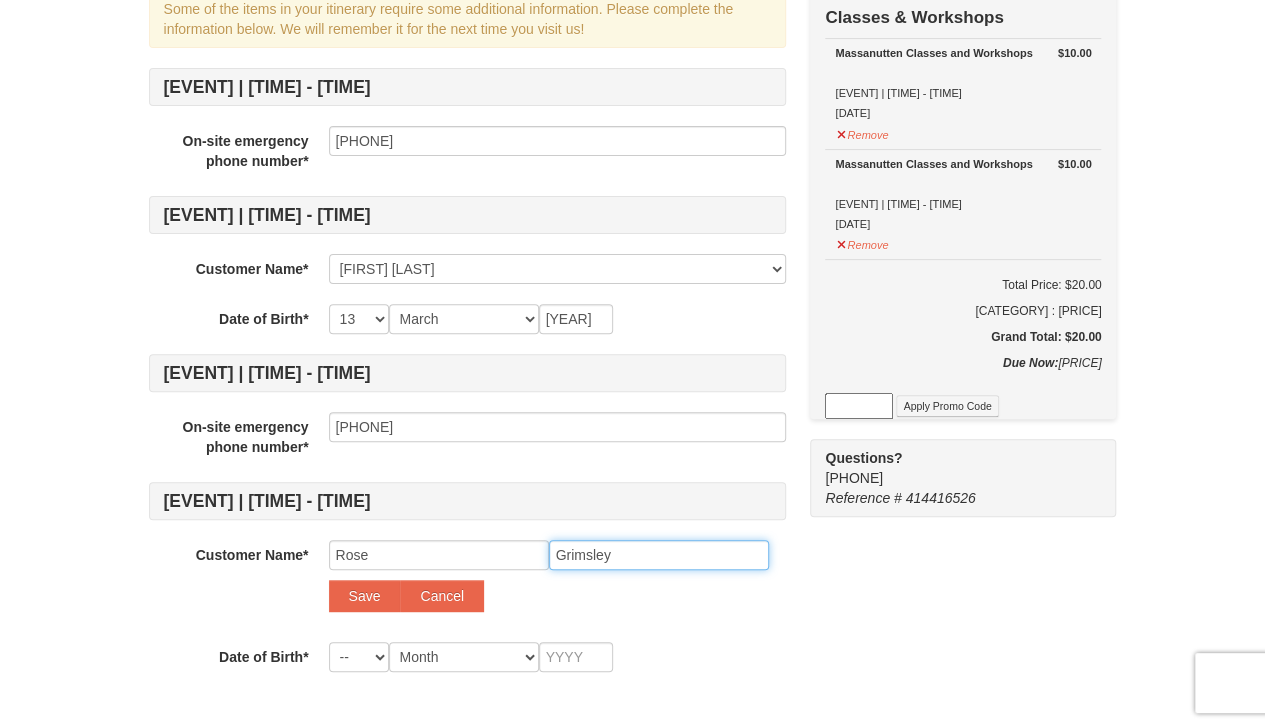 type on "Grimsley" 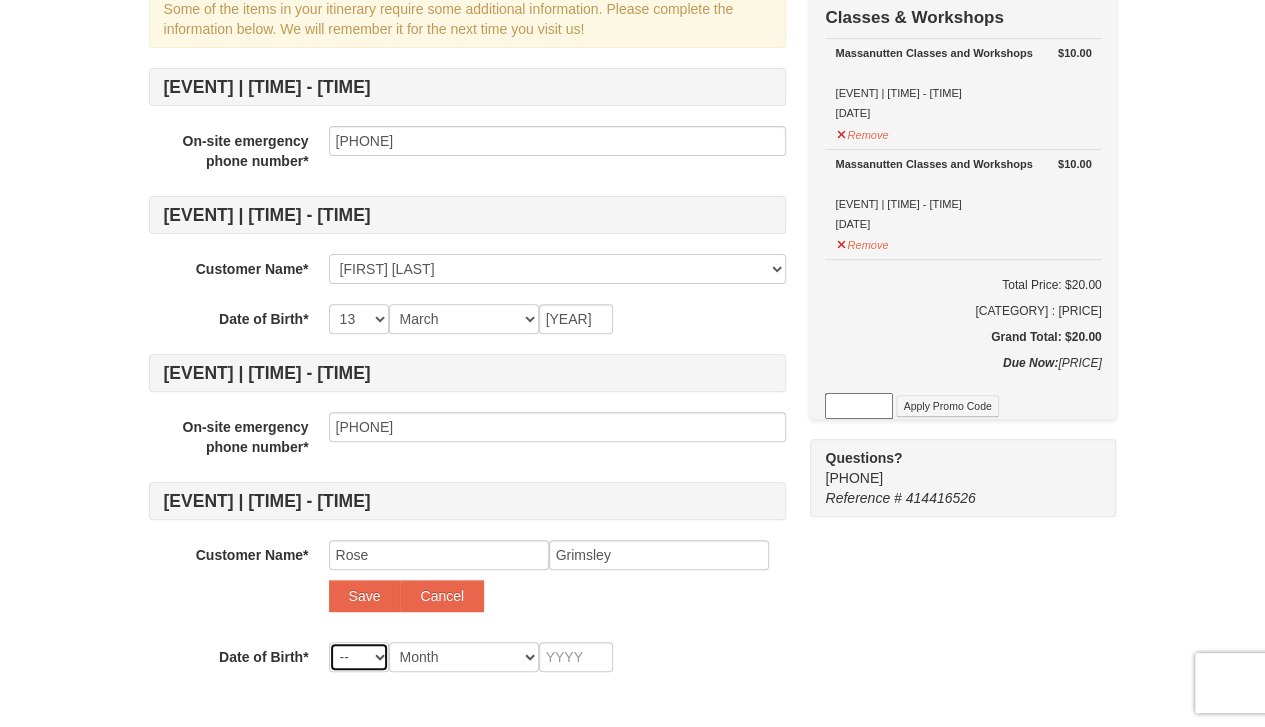 click on "-- 01 02 03 04 05 06 07 08 09 10 11 12 13 14 15 16 17 18 19 20 21 22 23 24 25 26 27 28 29 30 31" at bounding box center [359, 657] 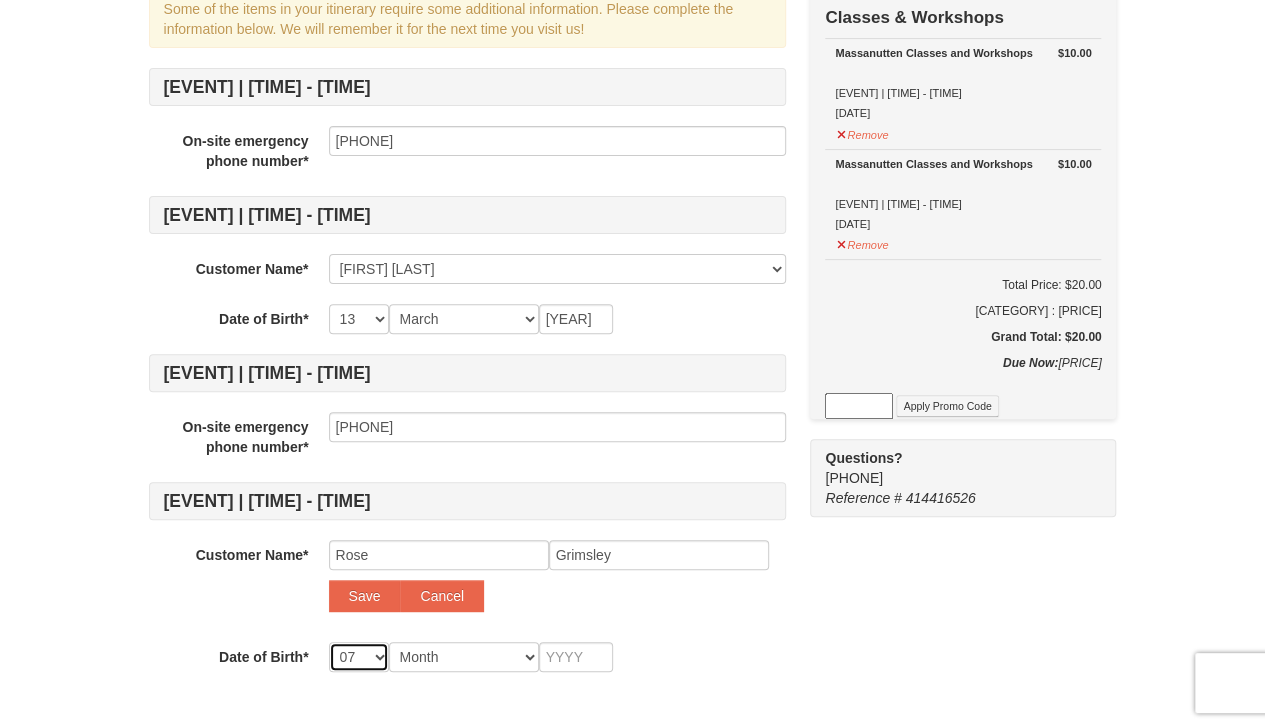 click on "-- 01 02 03 04 05 06 07 08 09 10 11 12 13 14 15 16 17 18 19 20 21 22 23 24 25 26 27 28 29 30 31" at bounding box center [359, 657] 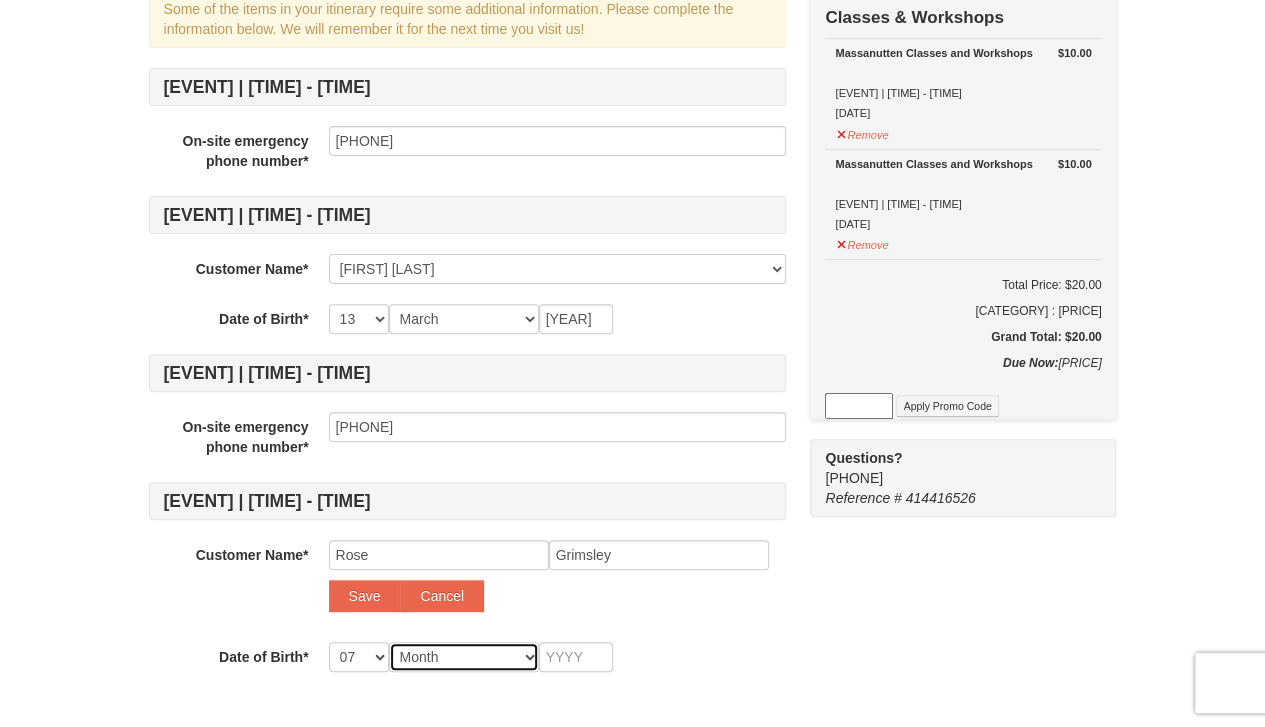 click on "Month January February March April May June July August September October November December" at bounding box center (464, 657) 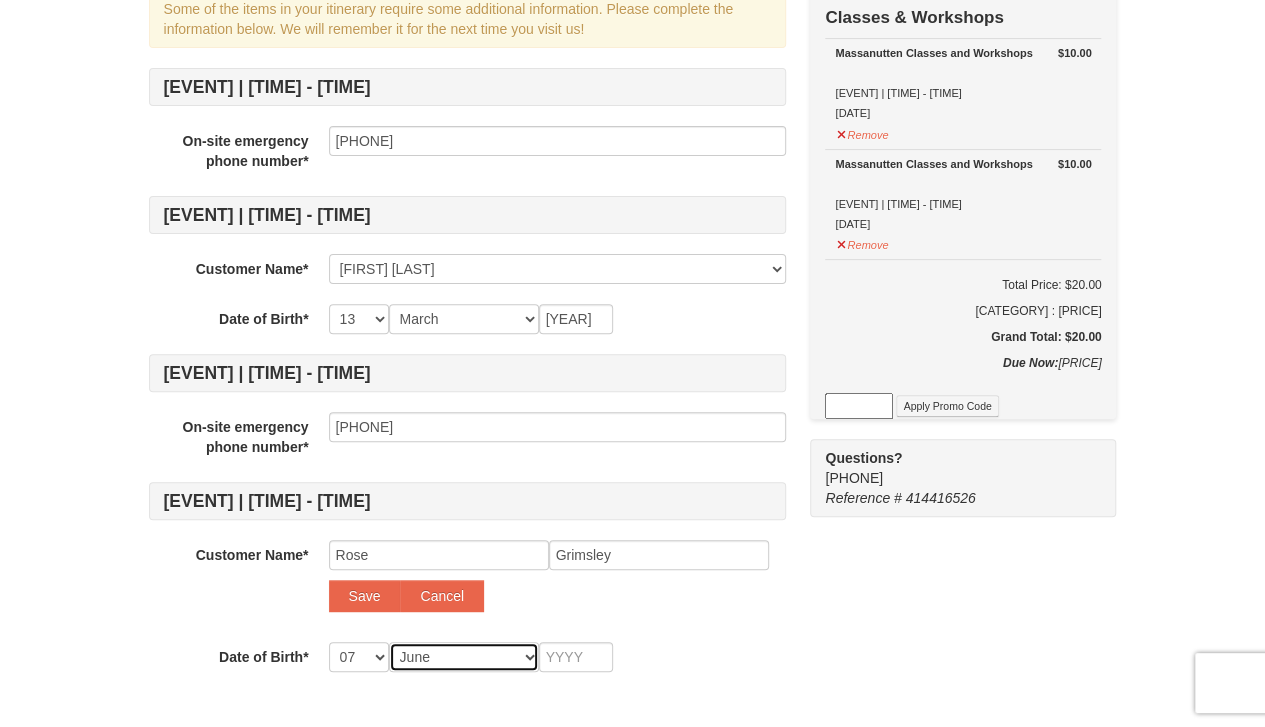 click on "Month January February March April May June July August September October November December" at bounding box center (464, 657) 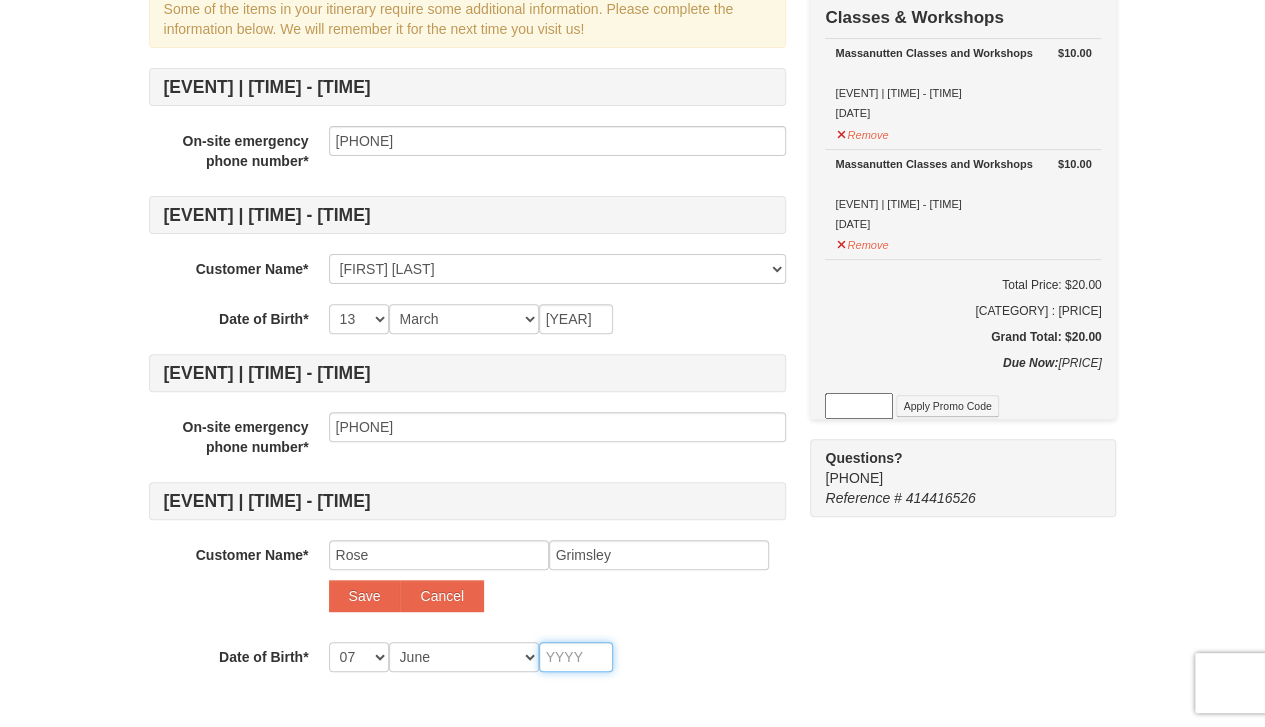 click at bounding box center [576, 657] 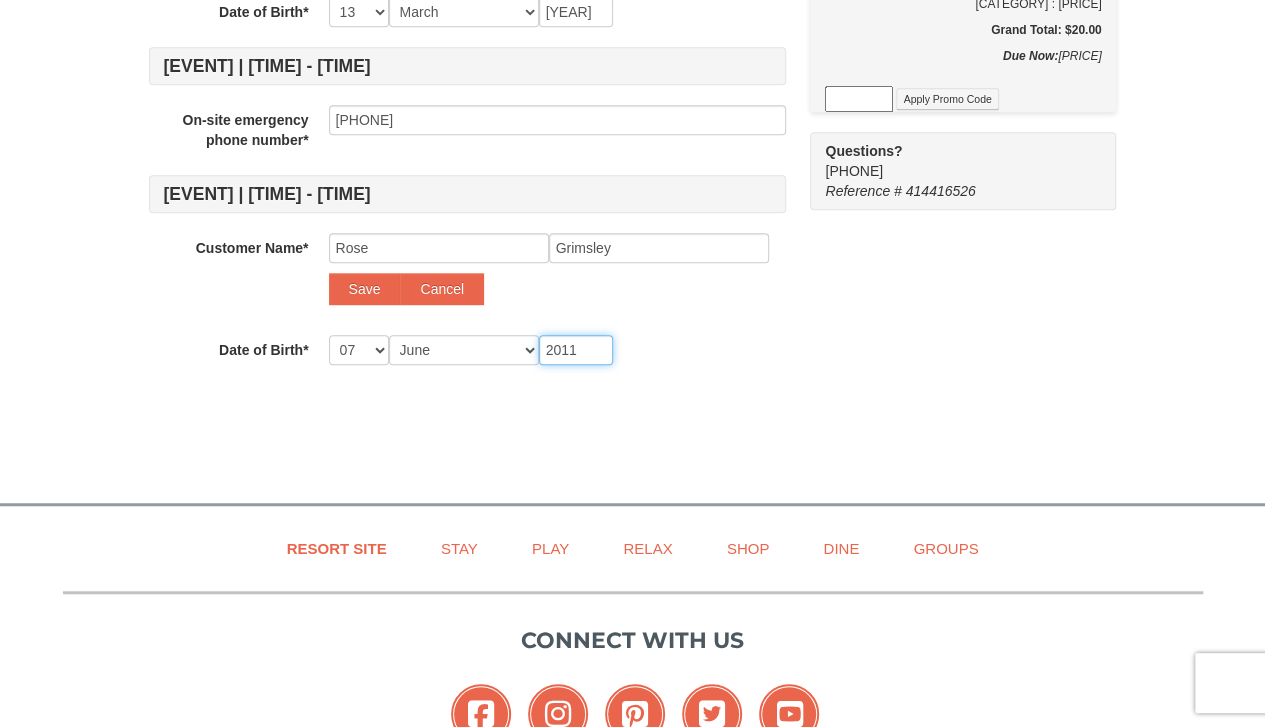 scroll, scrollTop: 555, scrollLeft: 0, axis: vertical 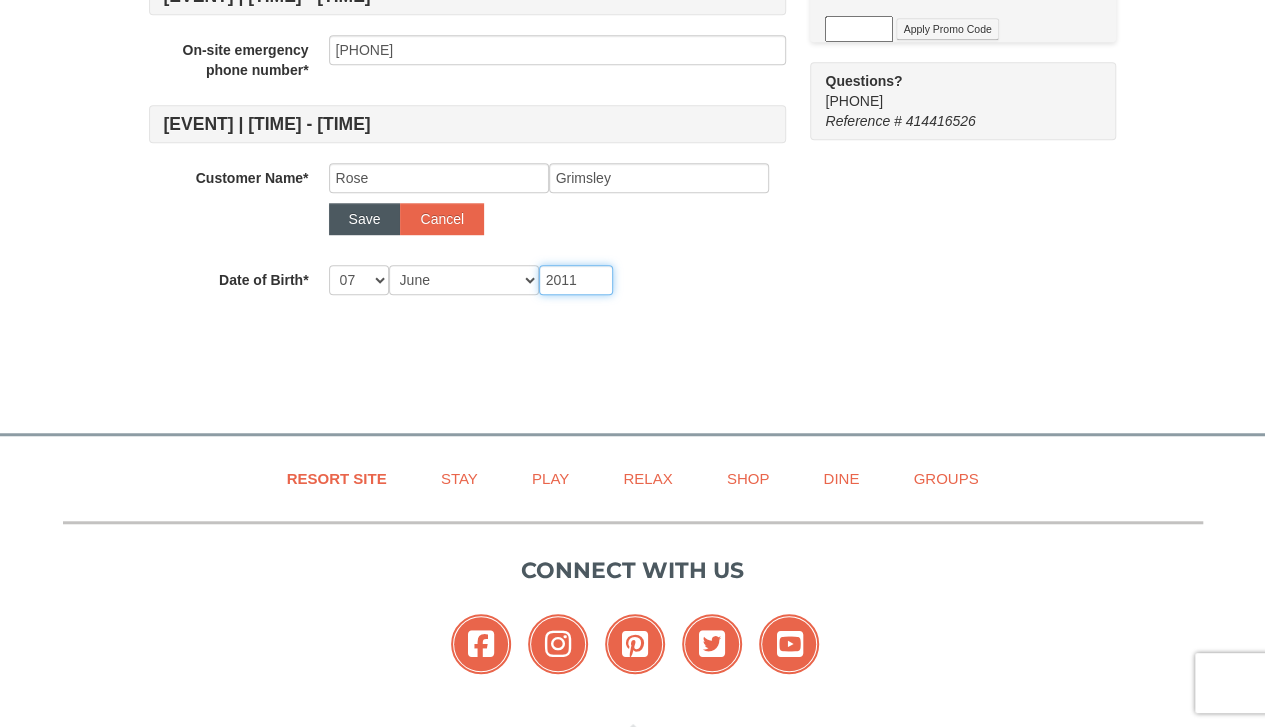 type on "2011" 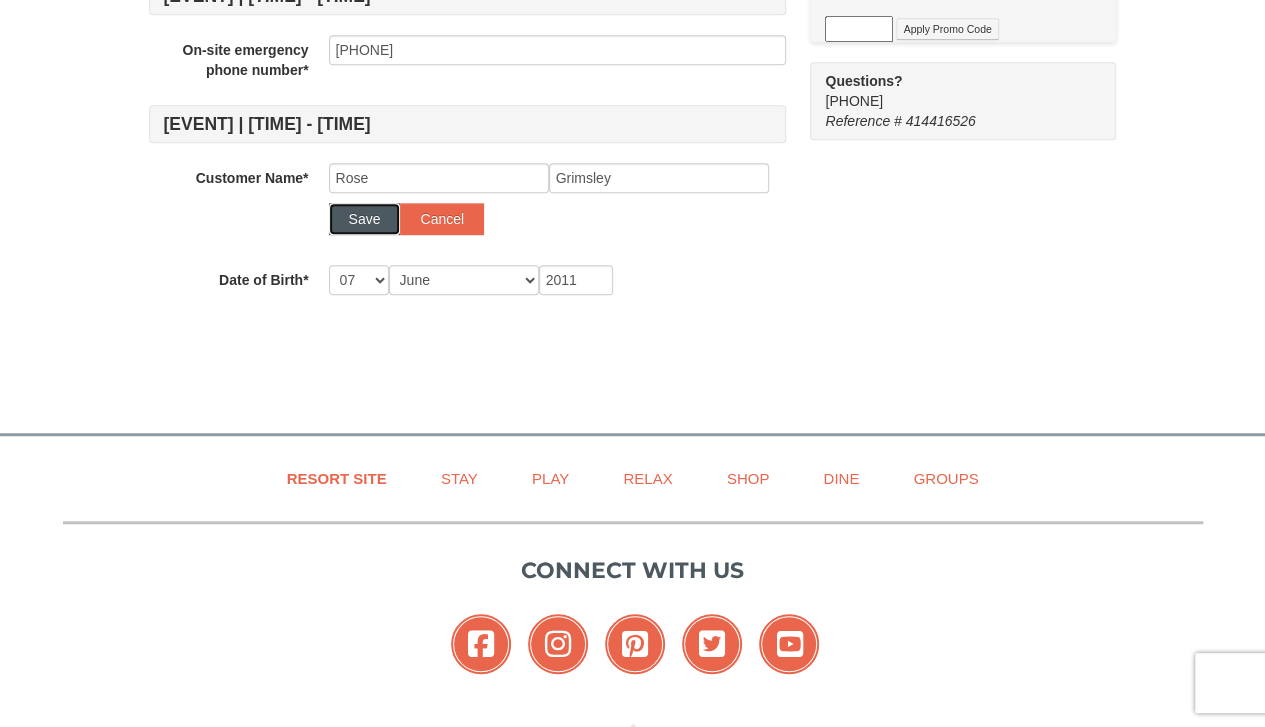 click on "Save" at bounding box center [365, 219] 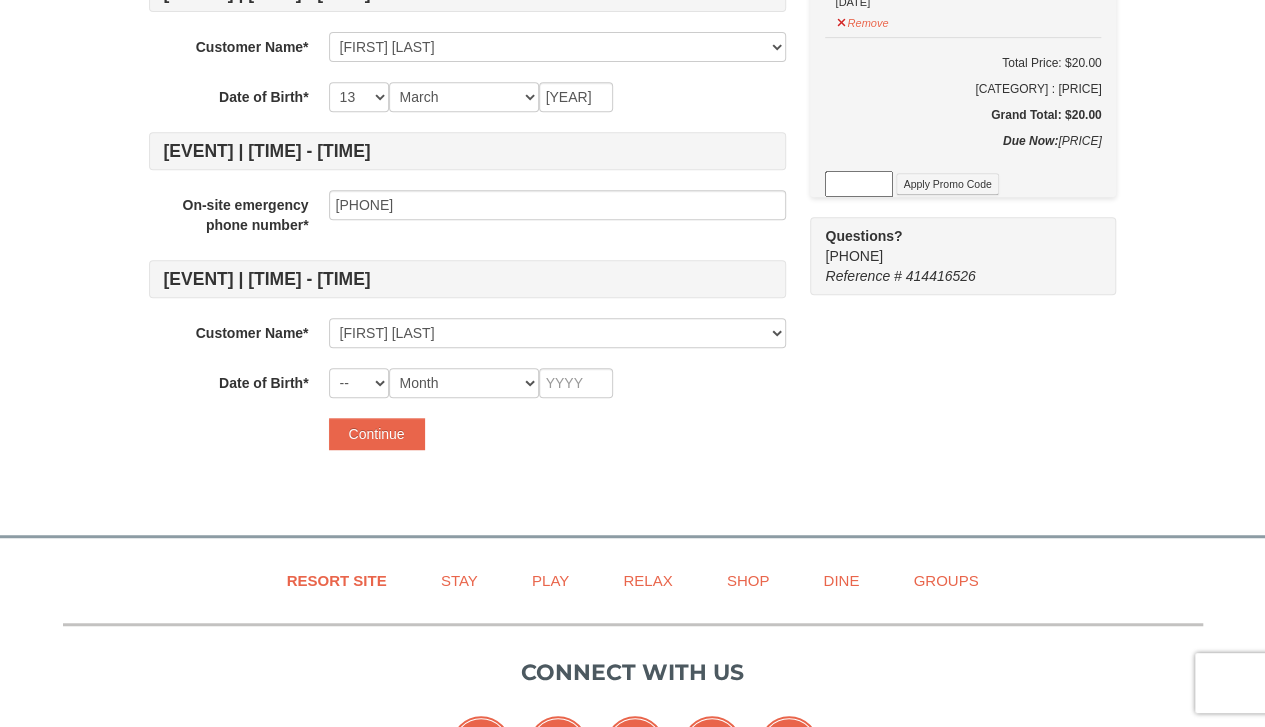 scroll, scrollTop: 392, scrollLeft: 0, axis: vertical 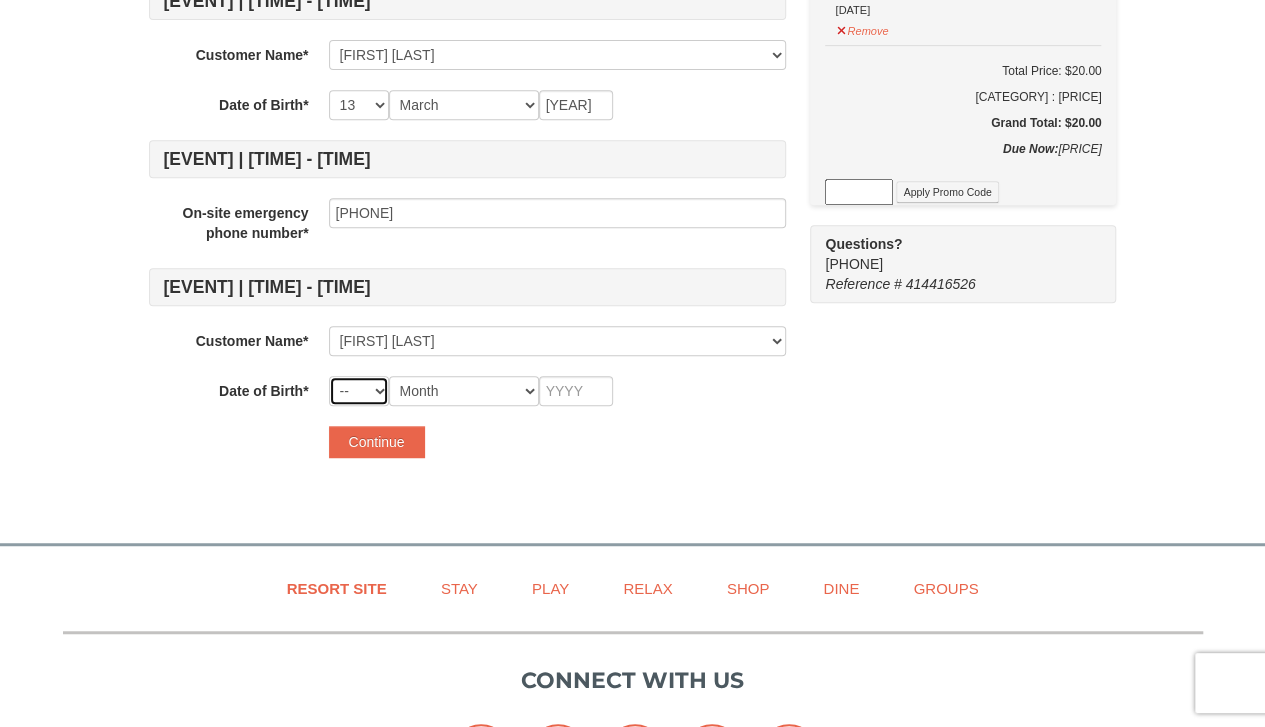click on "-- 01 02 03 04 05 06 07 08 09 10 11 12 13 14 15 16 17 18 19 20 21 22 23 24 25 26 27 28 29 30 31" at bounding box center [359, 391] 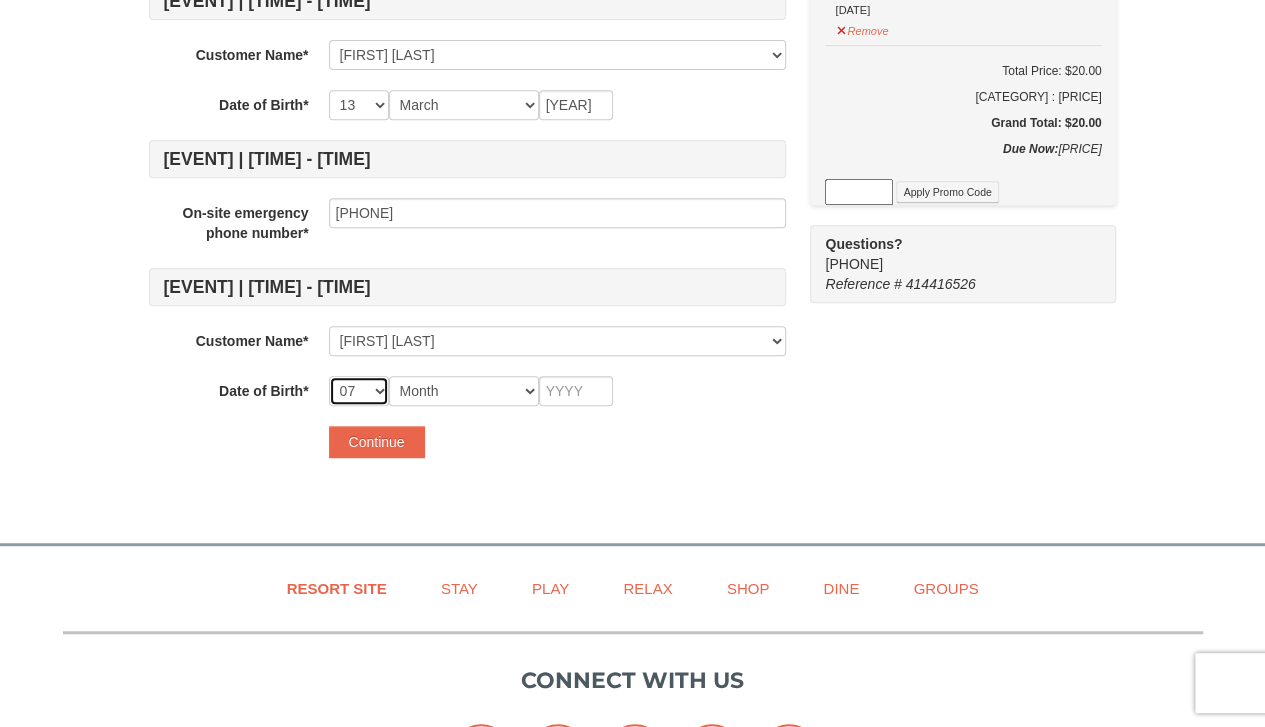 click on "-- 01 02 03 04 05 06 07 08 09 10 11 12 13 14 15 16 17 18 19 20 21 22 23 24 25 26 27 28 29 30 31" at bounding box center [359, 391] 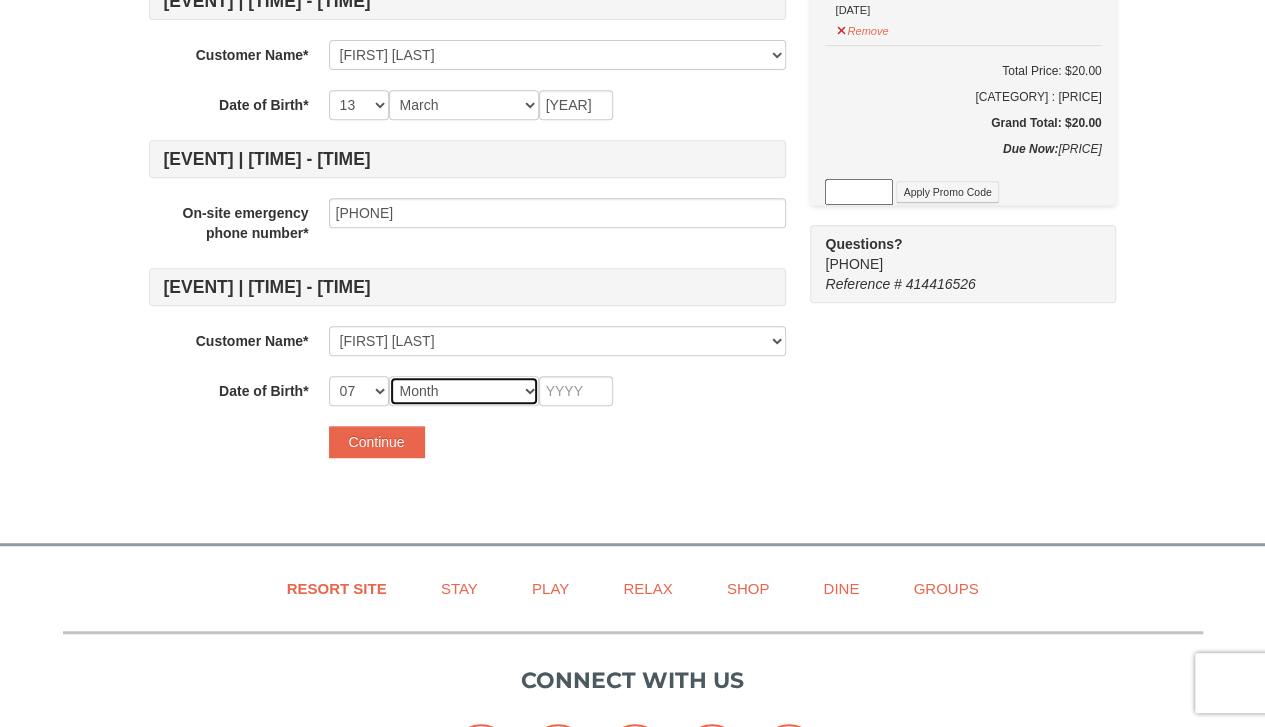 click on "Month January February March April May June July August September October November December" at bounding box center (464, 391) 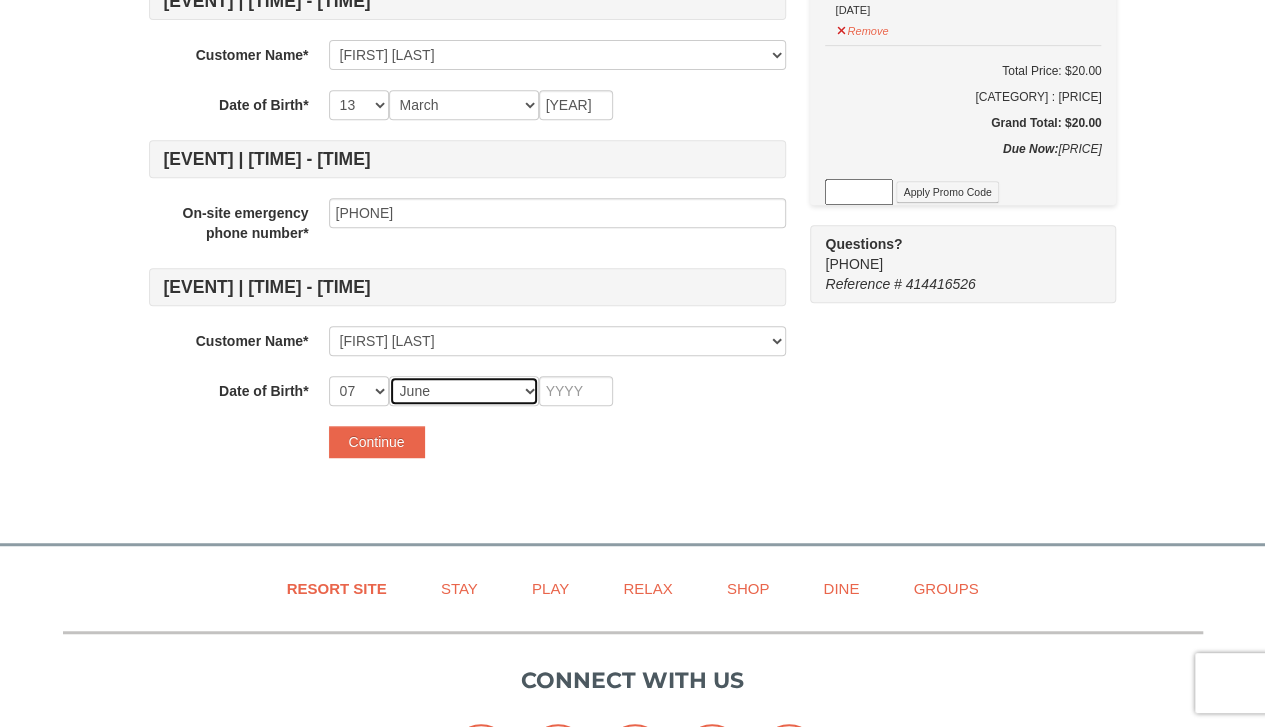 click on "Month January February March April May June July August September October November December" at bounding box center [464, 391] 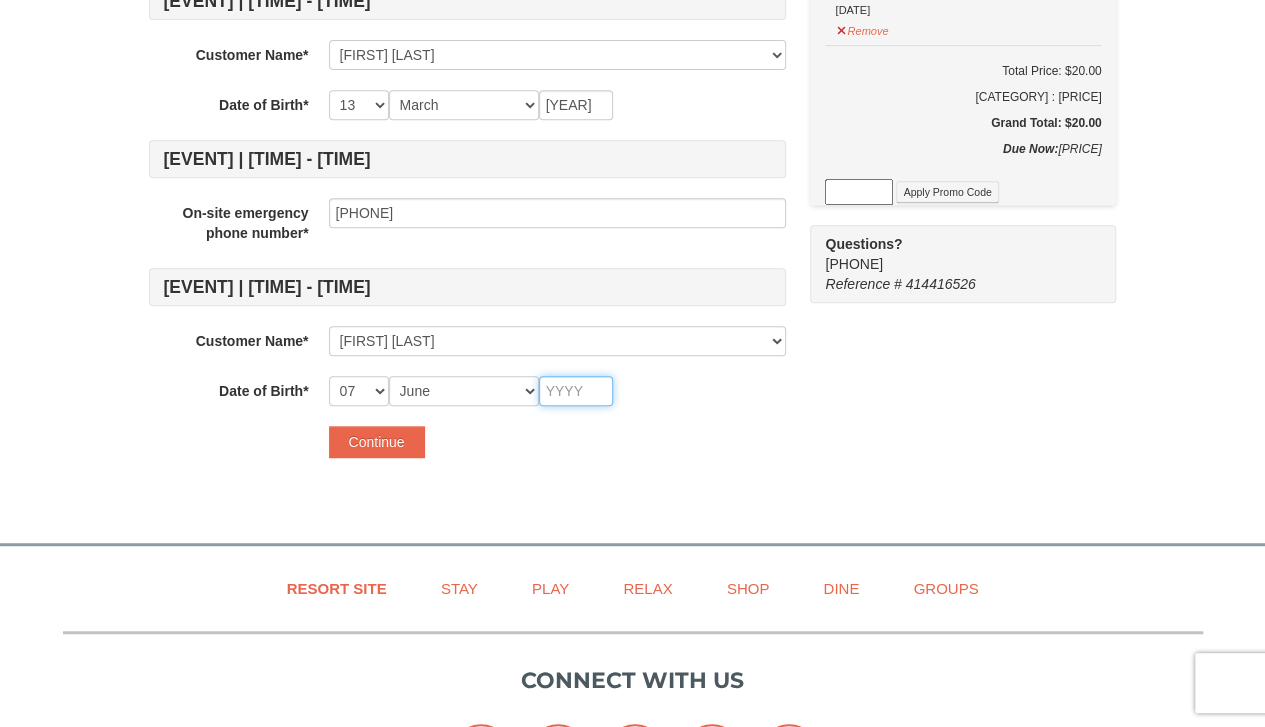 click at bounding box center [576, 391] 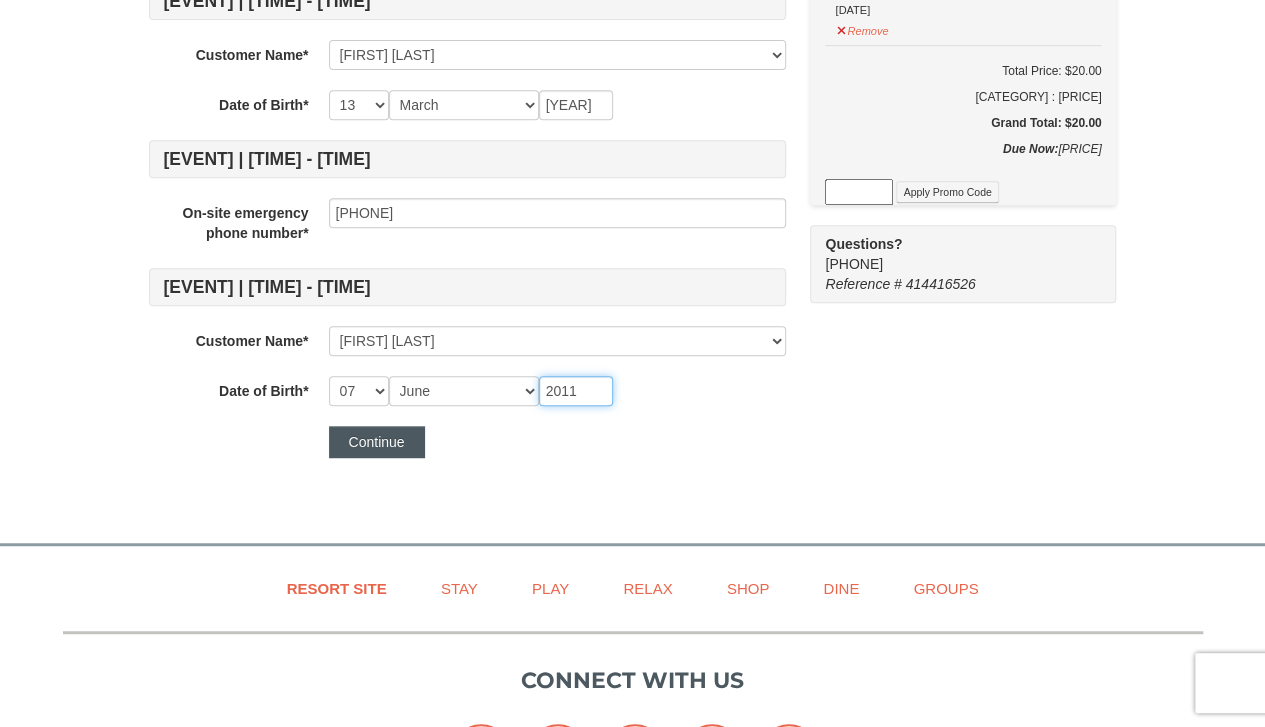type on "2011" 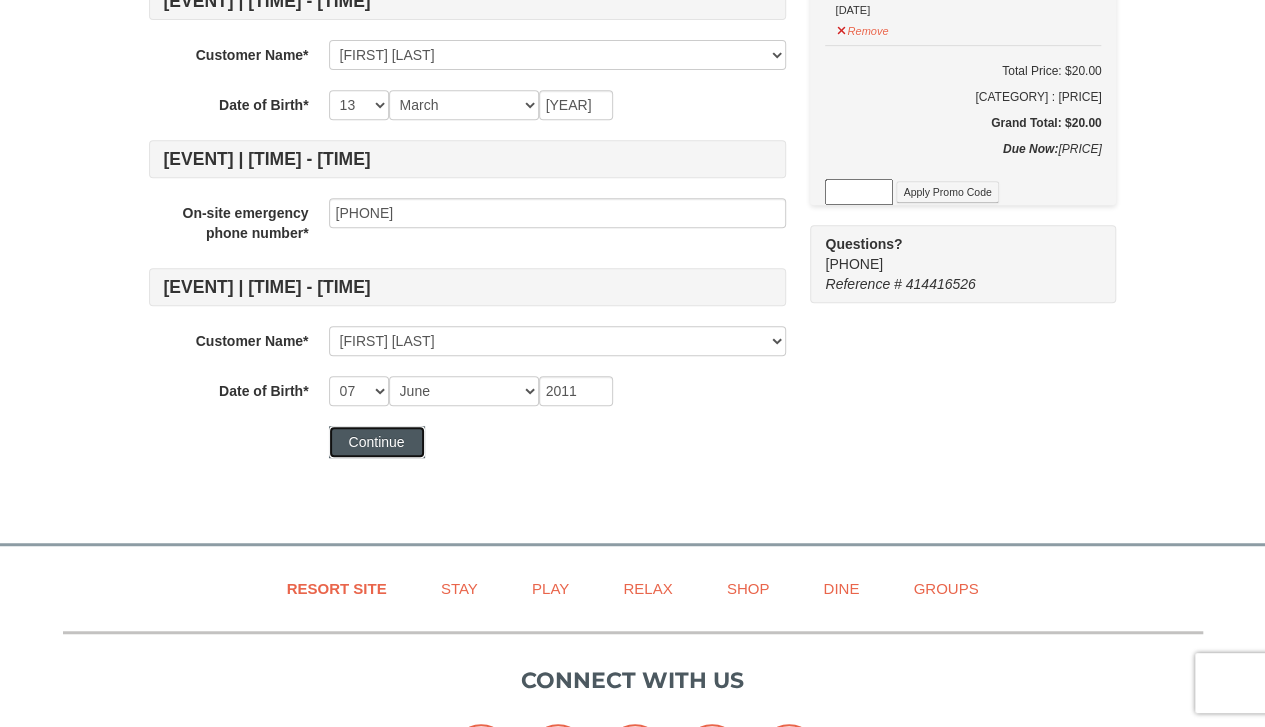 click on "Continue" at bounding box center (377, 442) 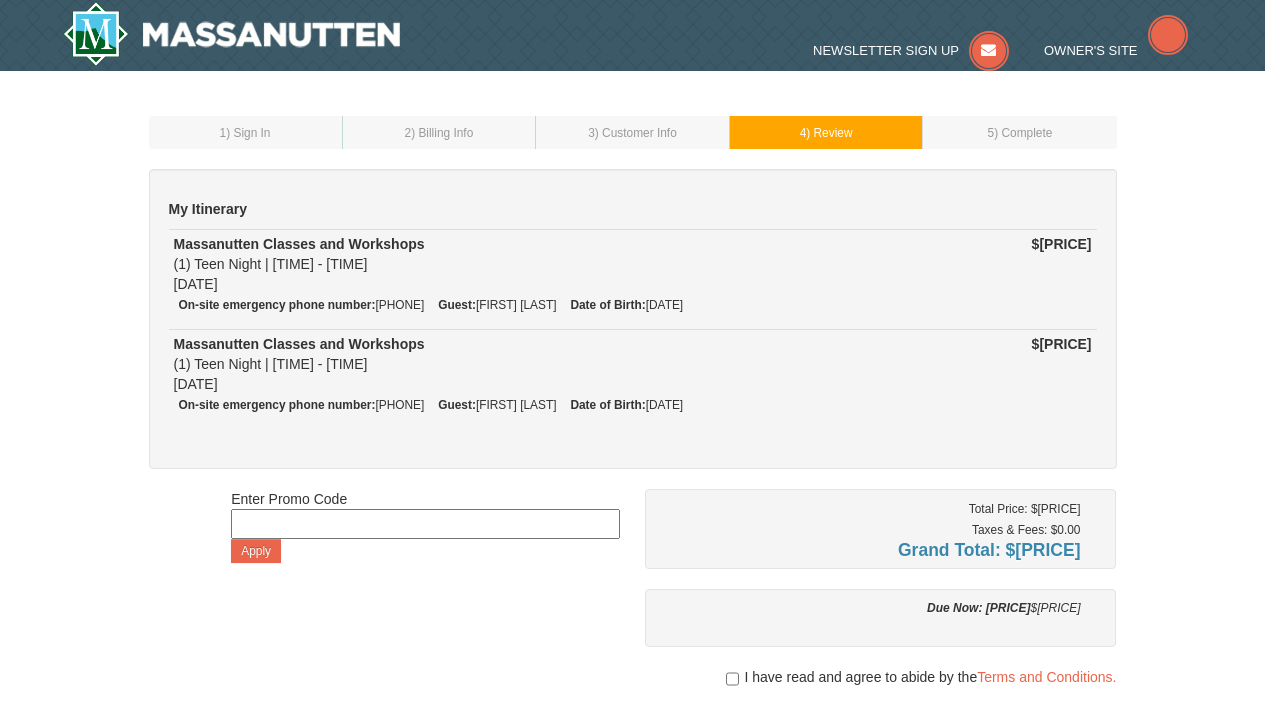 scroll, scrollTop: 0, scrollLeft: 0, axis: both 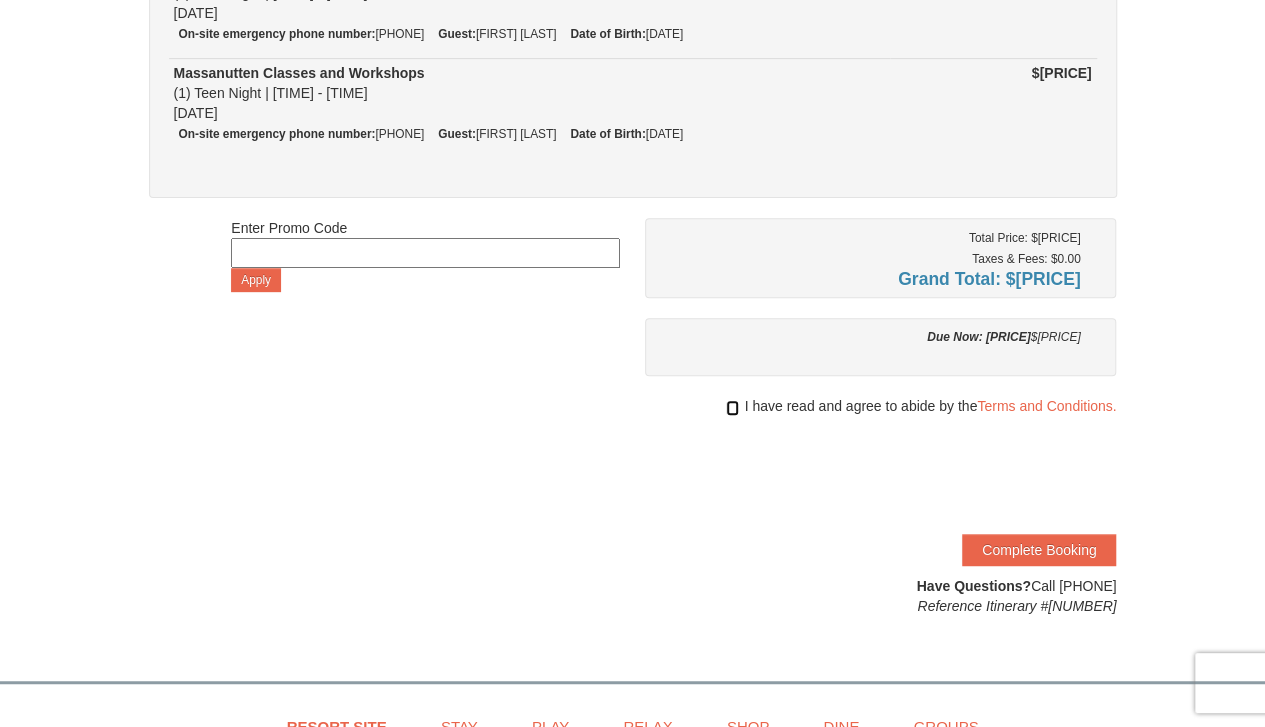 click at bounding box center (732, 408) 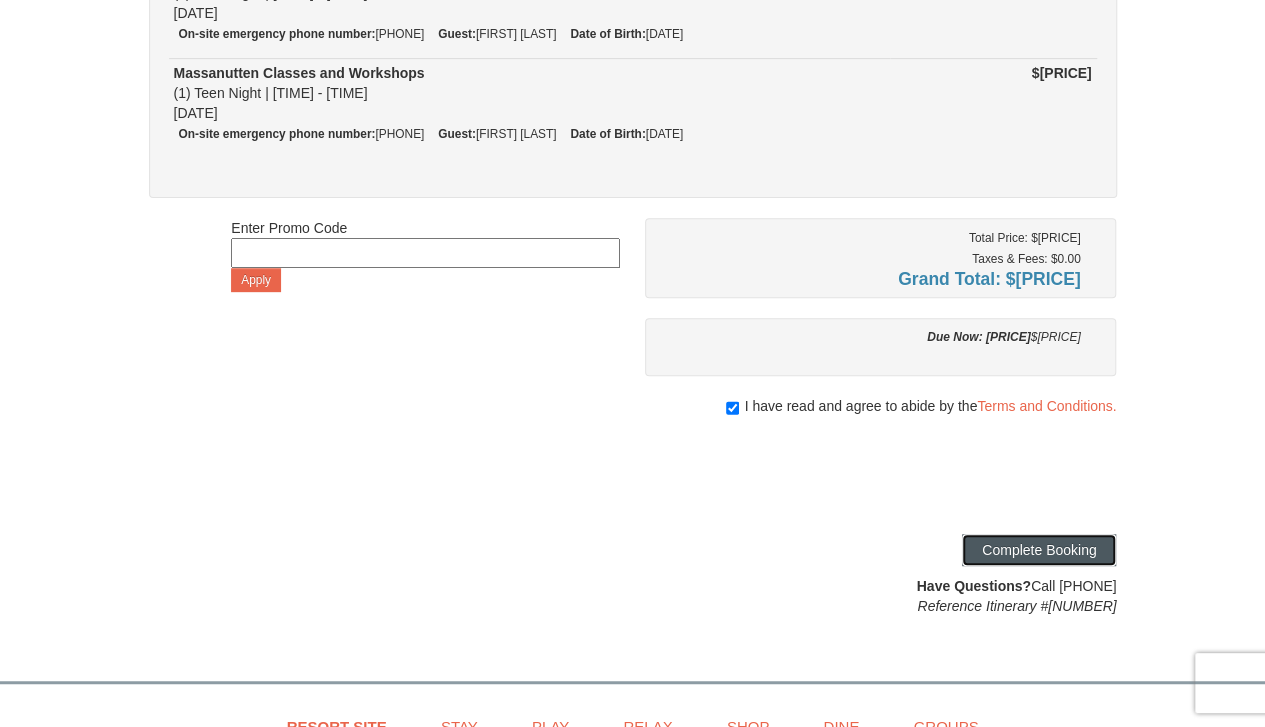 click on "Complete Booking" at bounding box center [1039, 550] 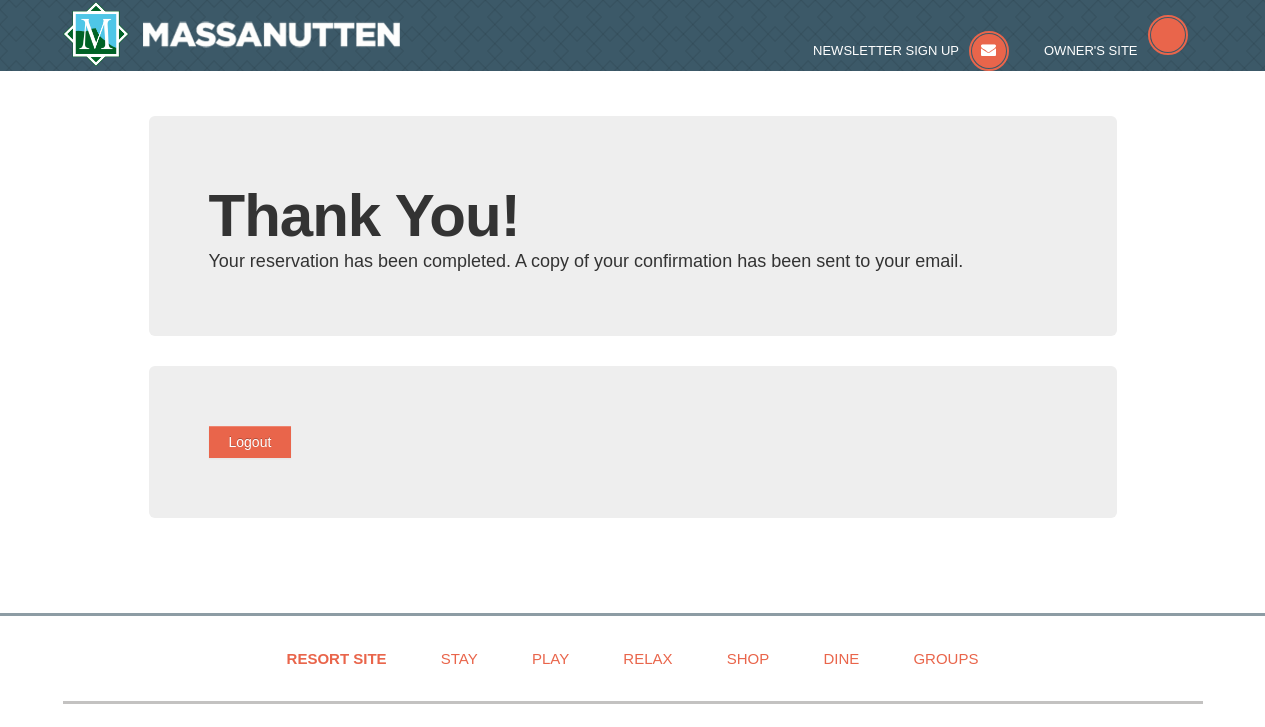 scroll, scrollTop: 0, scrollLeft: 0, axis: both 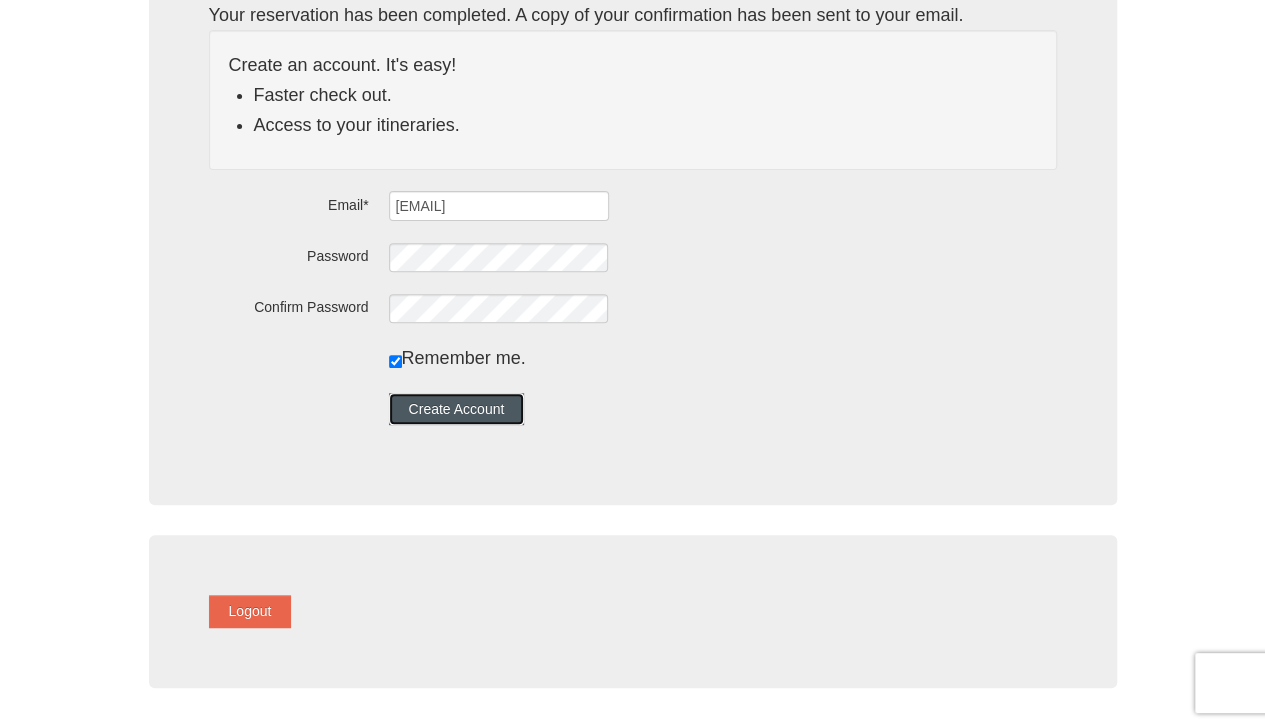 click on "Create Account" at bounding box center [457, 409] 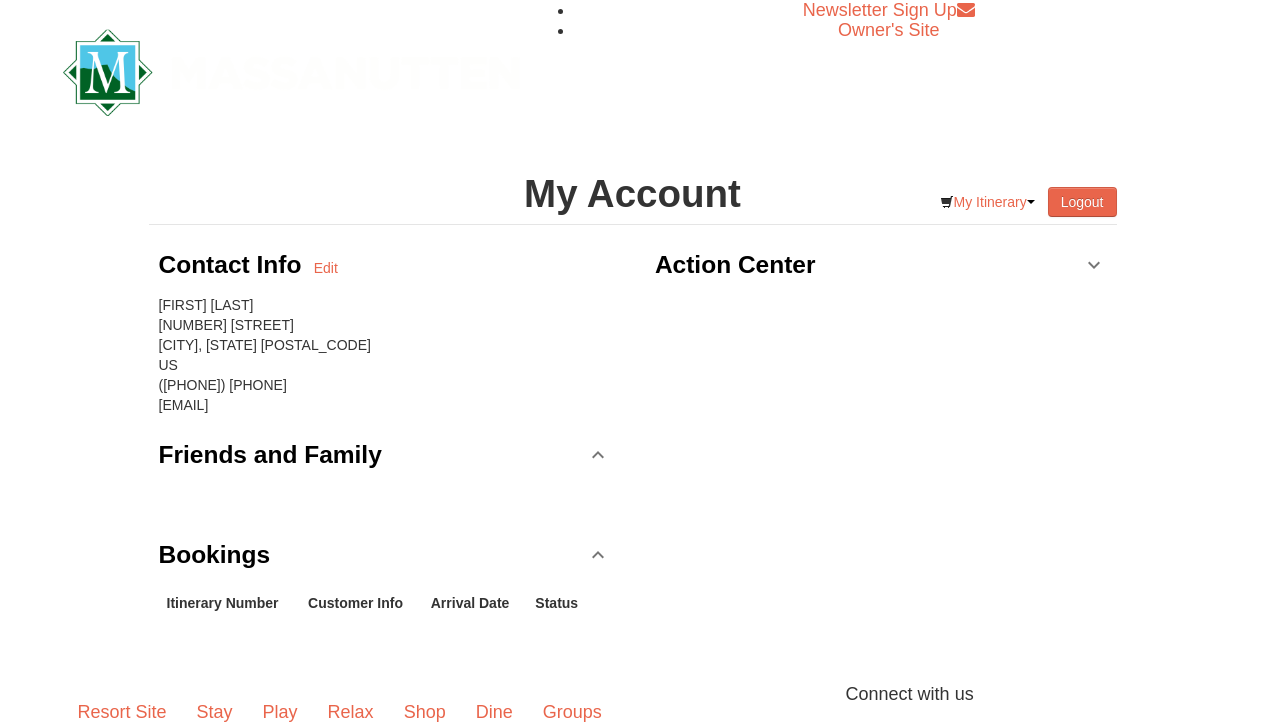 scroll, scrollTop: 0, scrollLeft: 0, axis: both 